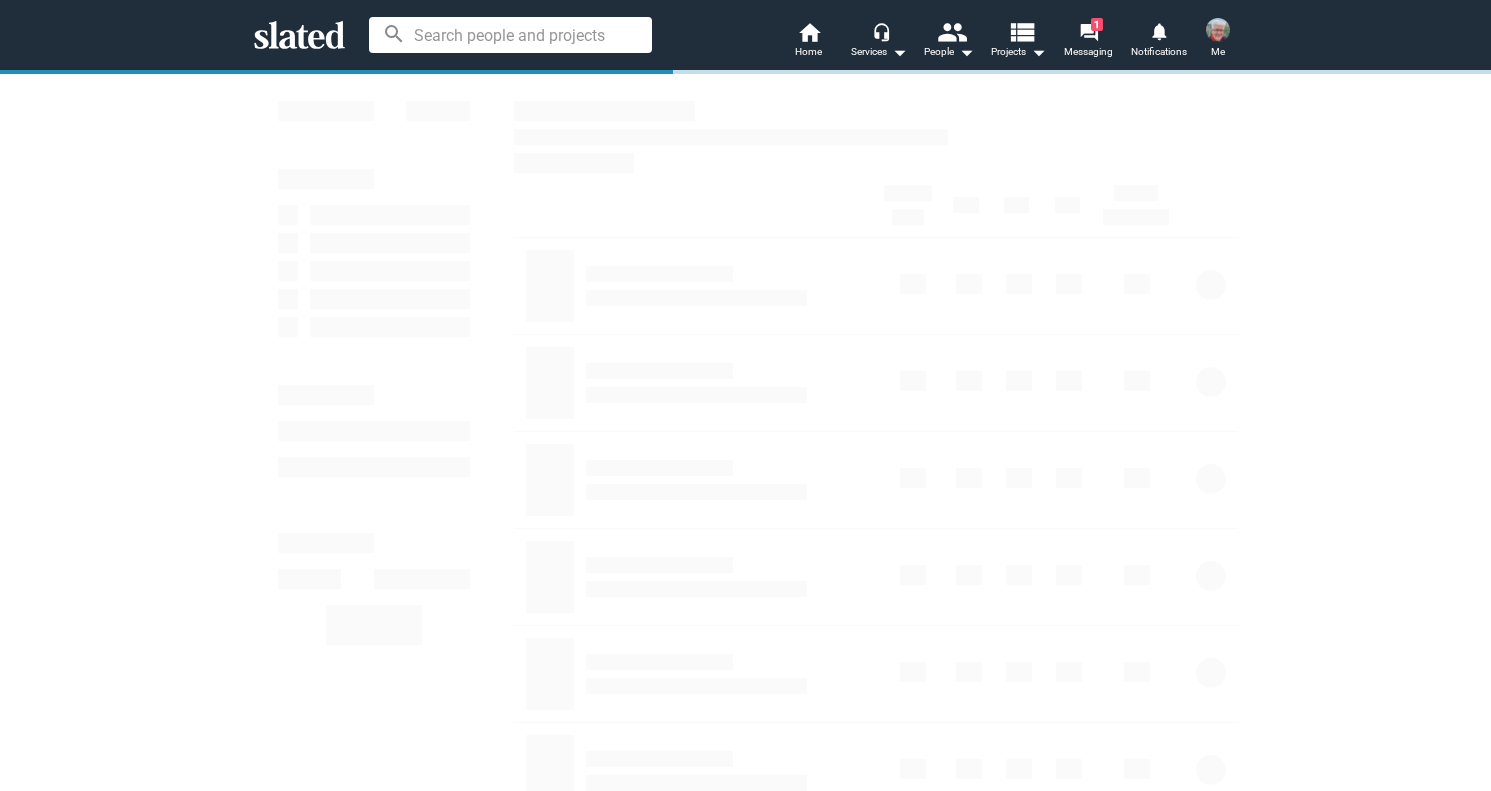 scroll, scrollTop: 0, scrollLeft: 0, axis: both 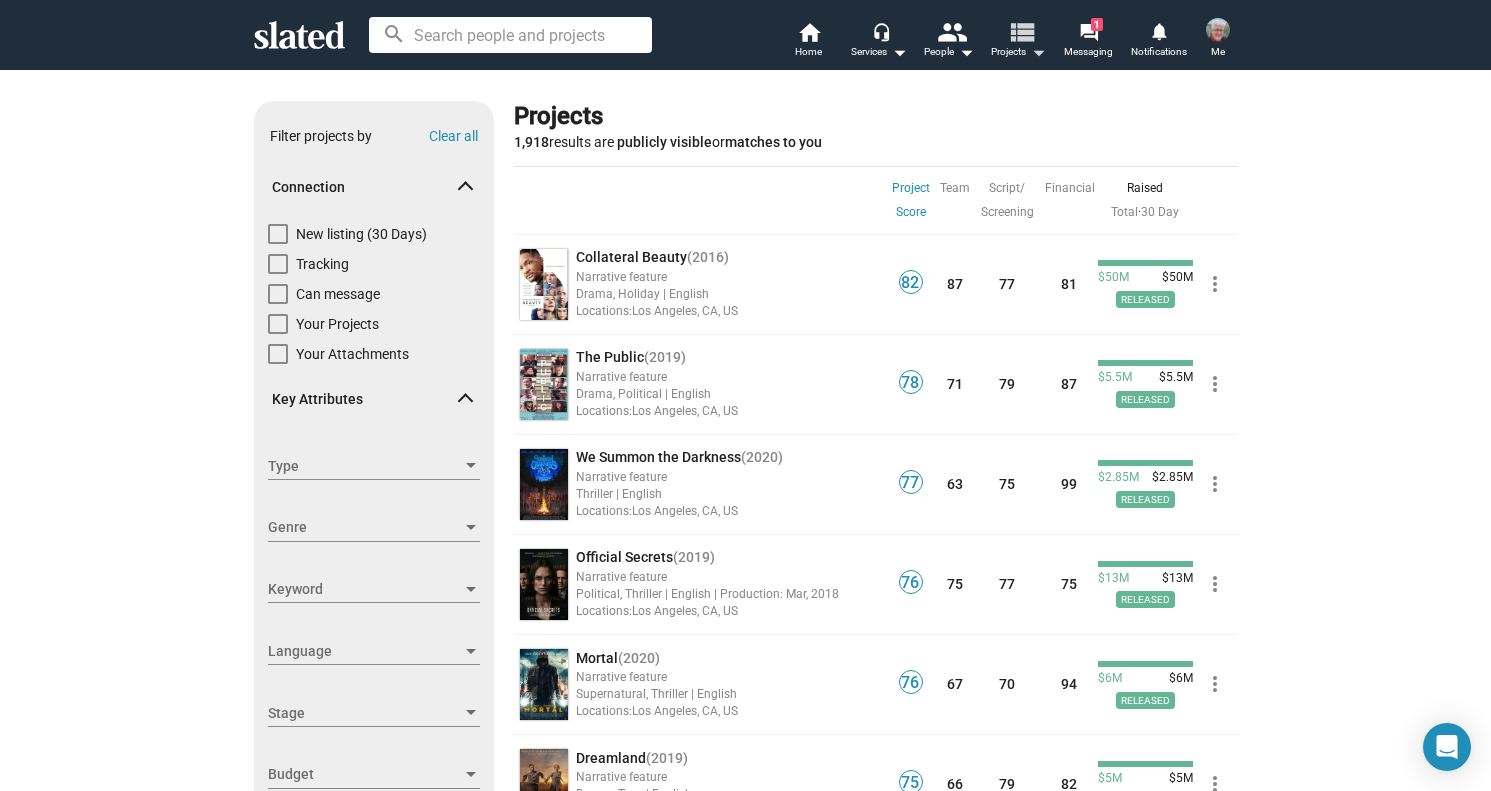 click on "view_list" at bounding box center (1020, 31) 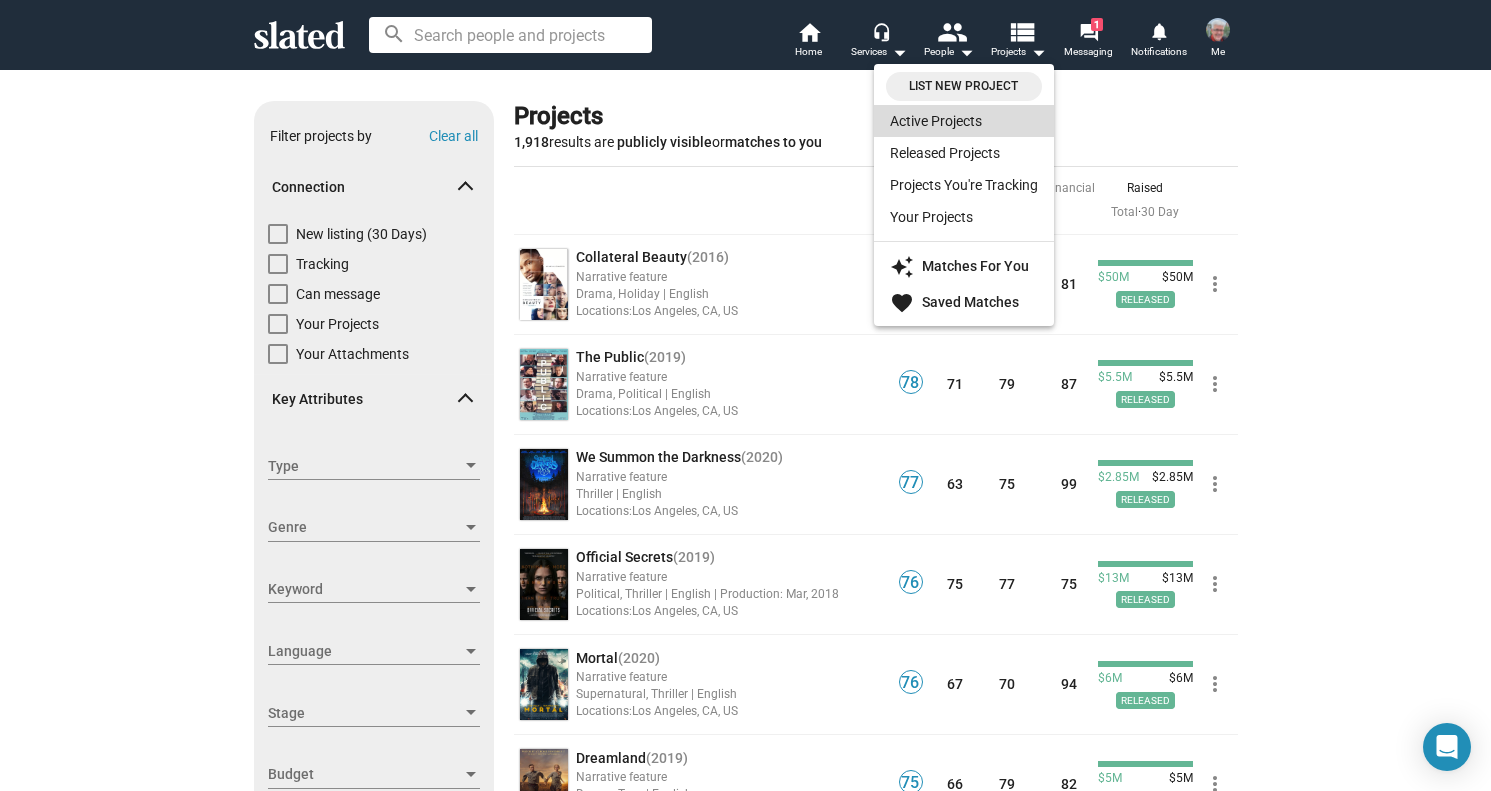 click on "Active Projects" at bounding box center [964, 121] 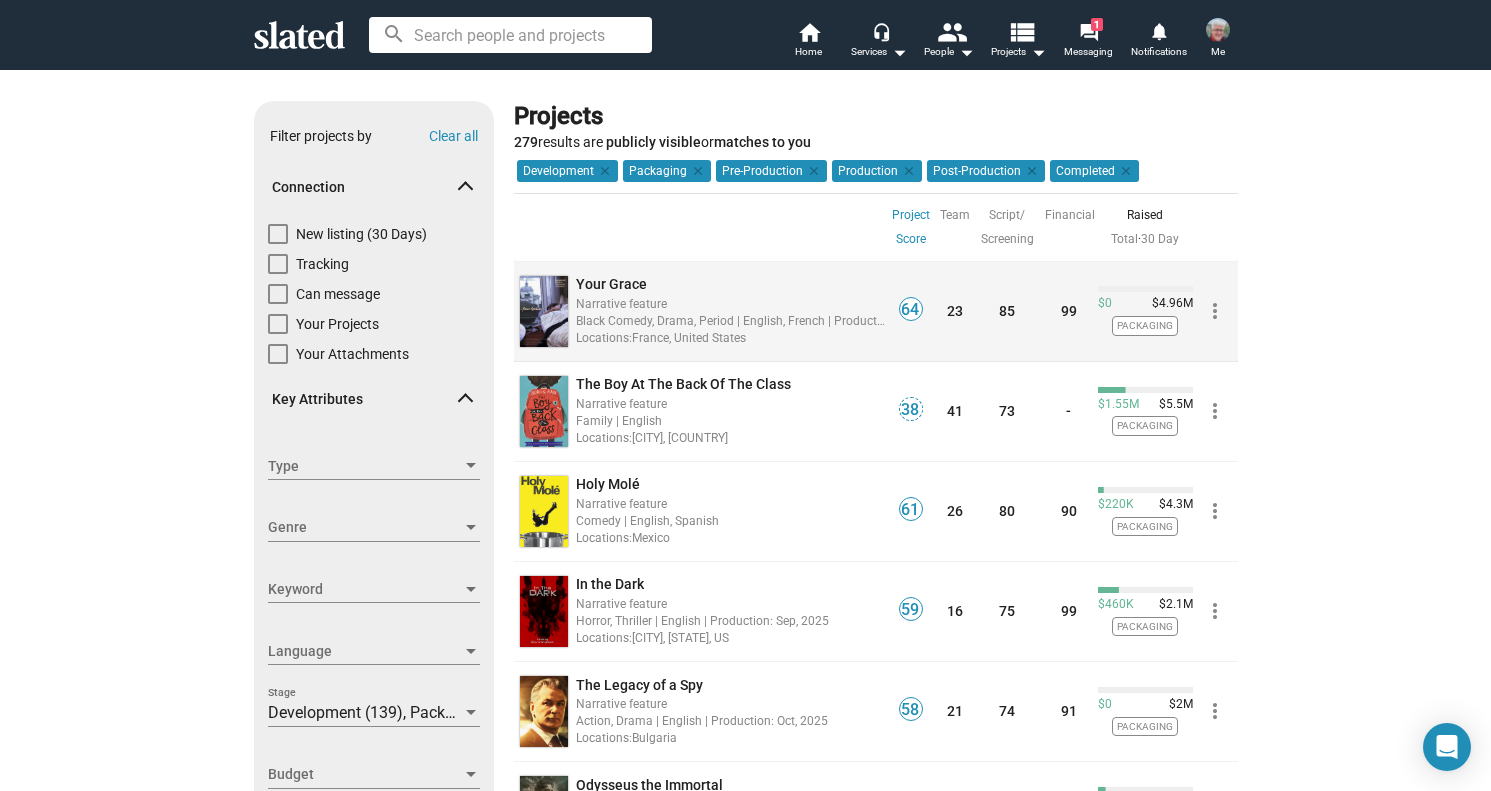 click on "Your Grace" at bounding box center (611, 284) 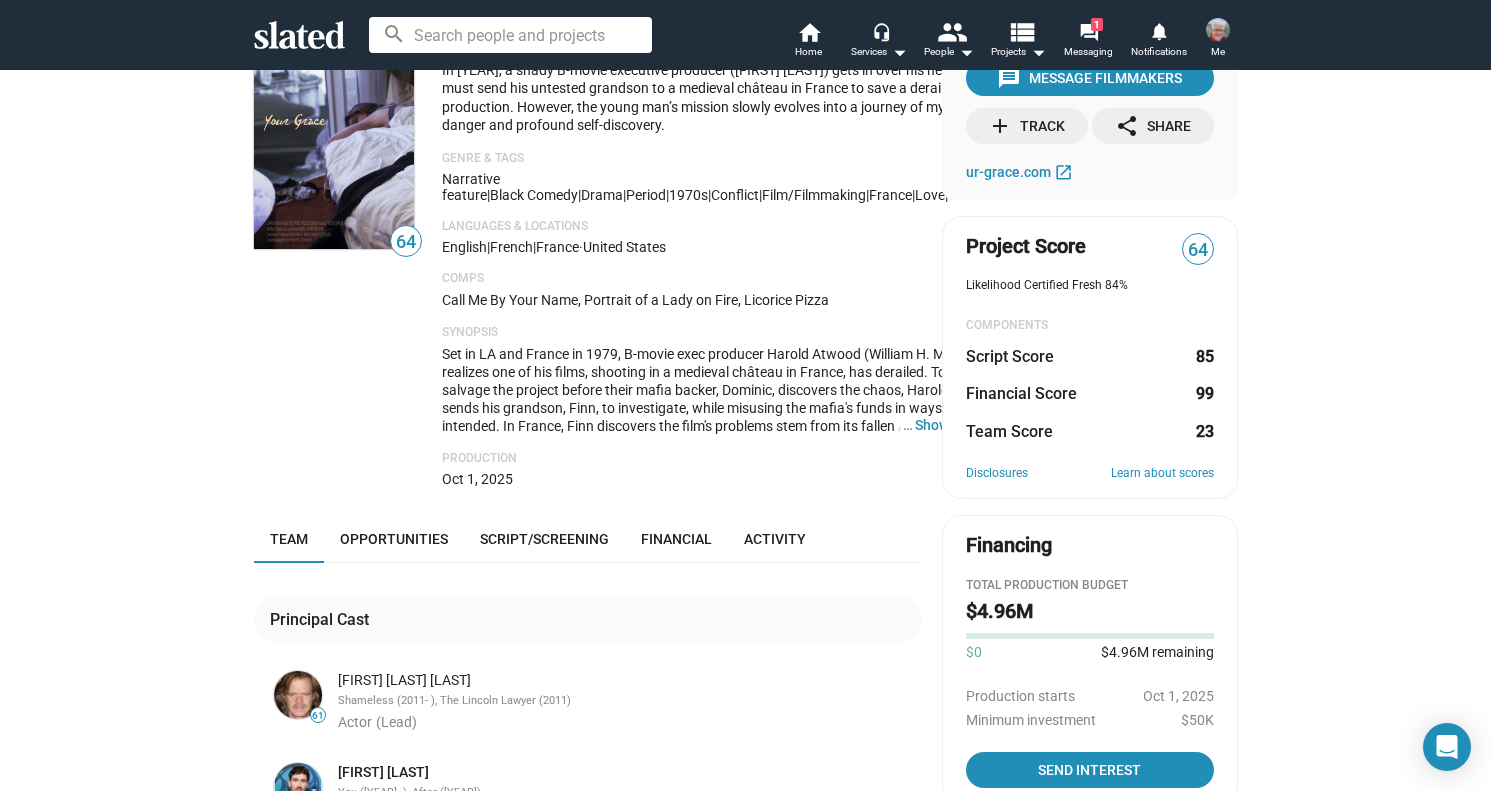 scroll, scrollTop: 0, scrollLeft: 0, axis: both 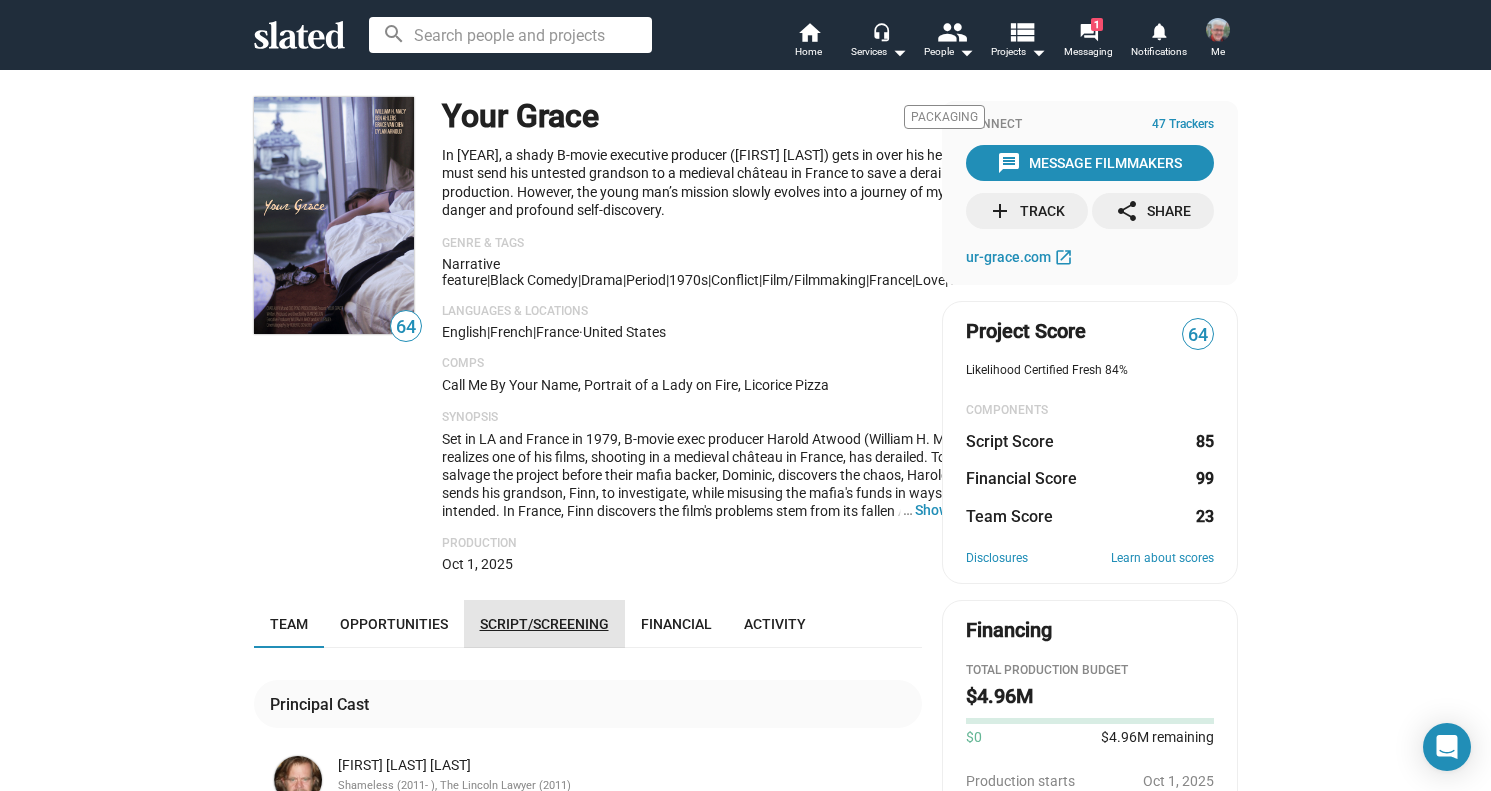 click on "Script/Screening" at bounding box center (544, 624) 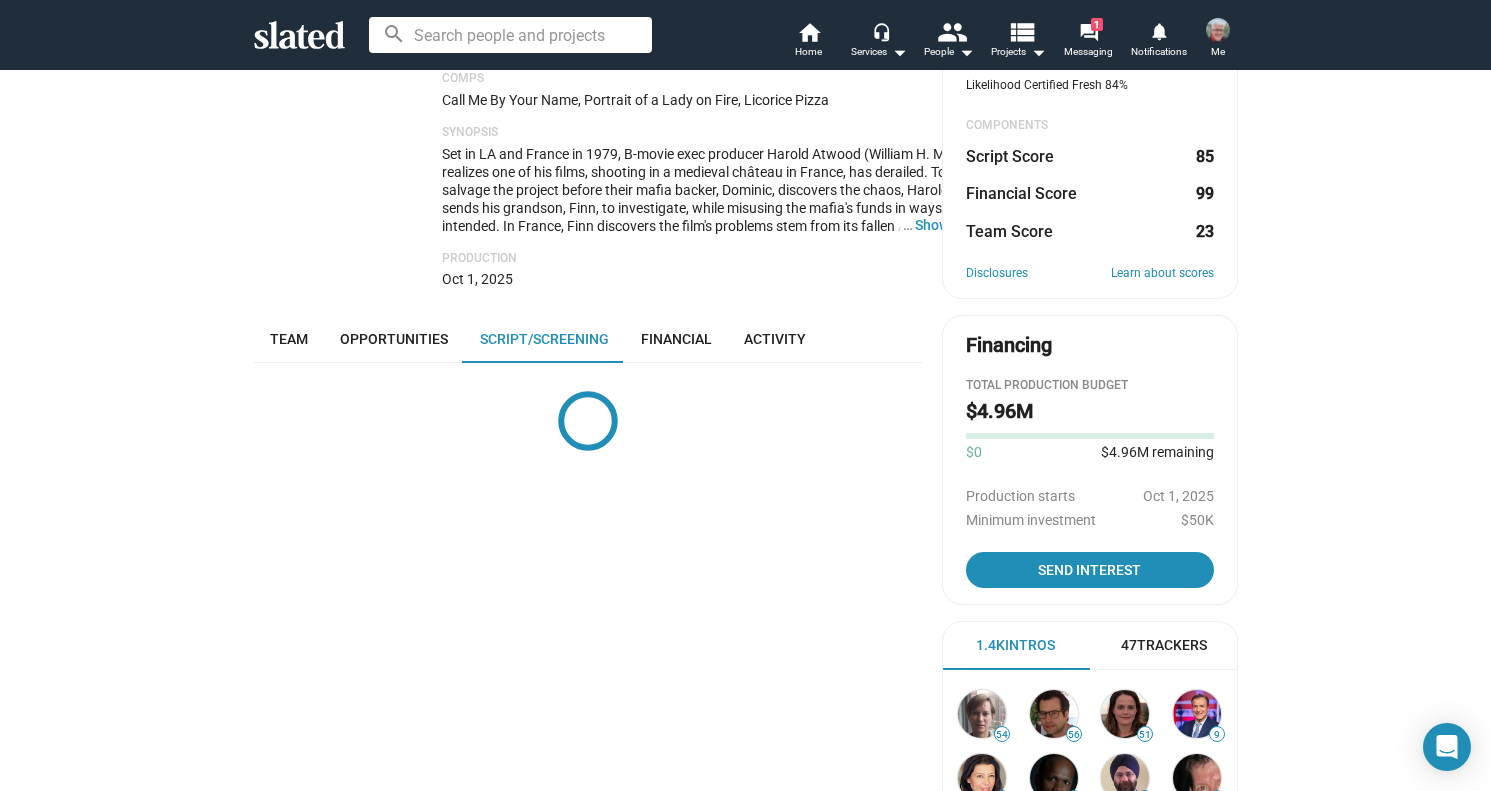 scroll, scrollTop: 535, scrollLeft: 0, axis: vertical 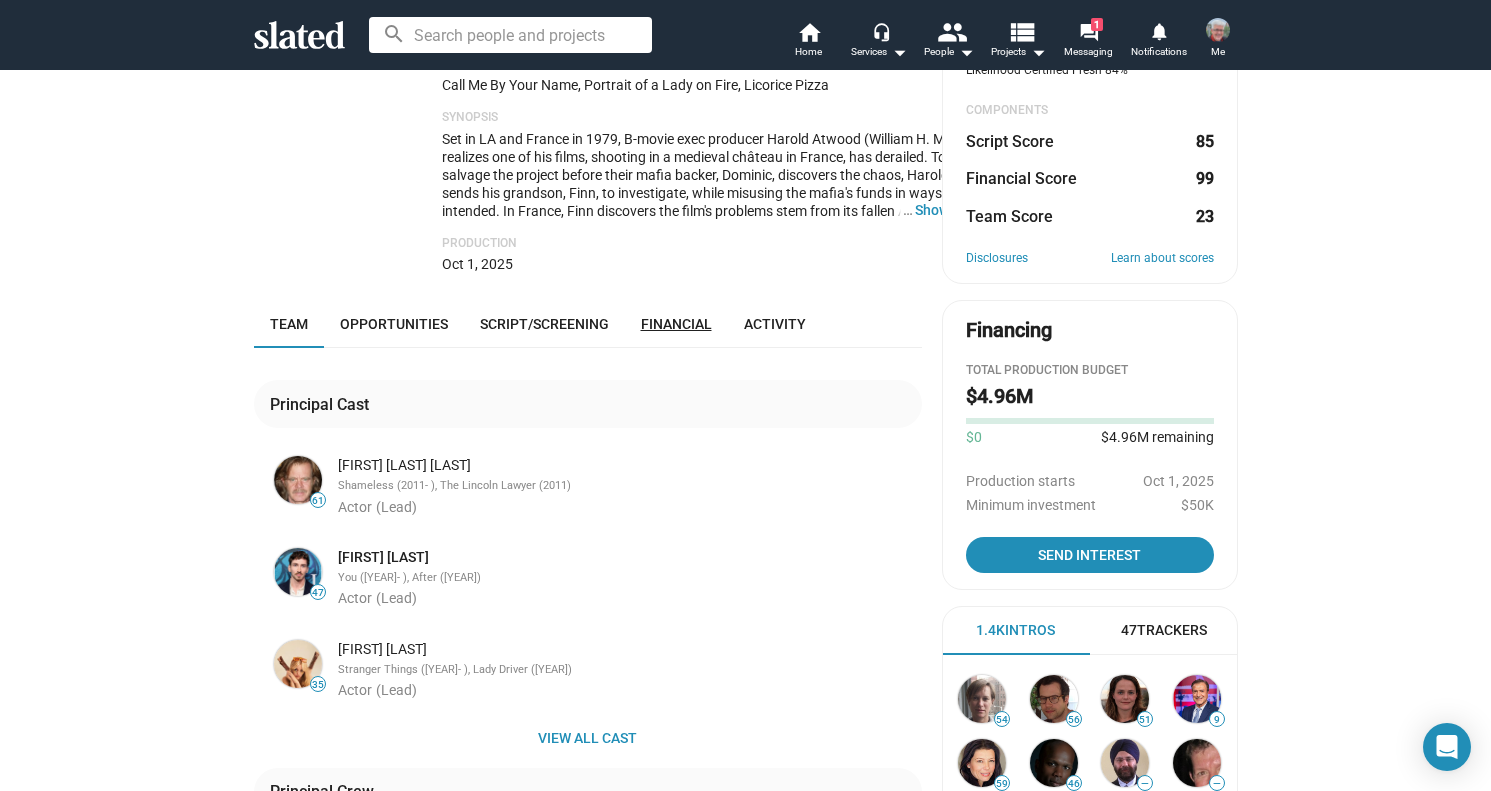 click on "Financial" at bounding box center (676, 324) 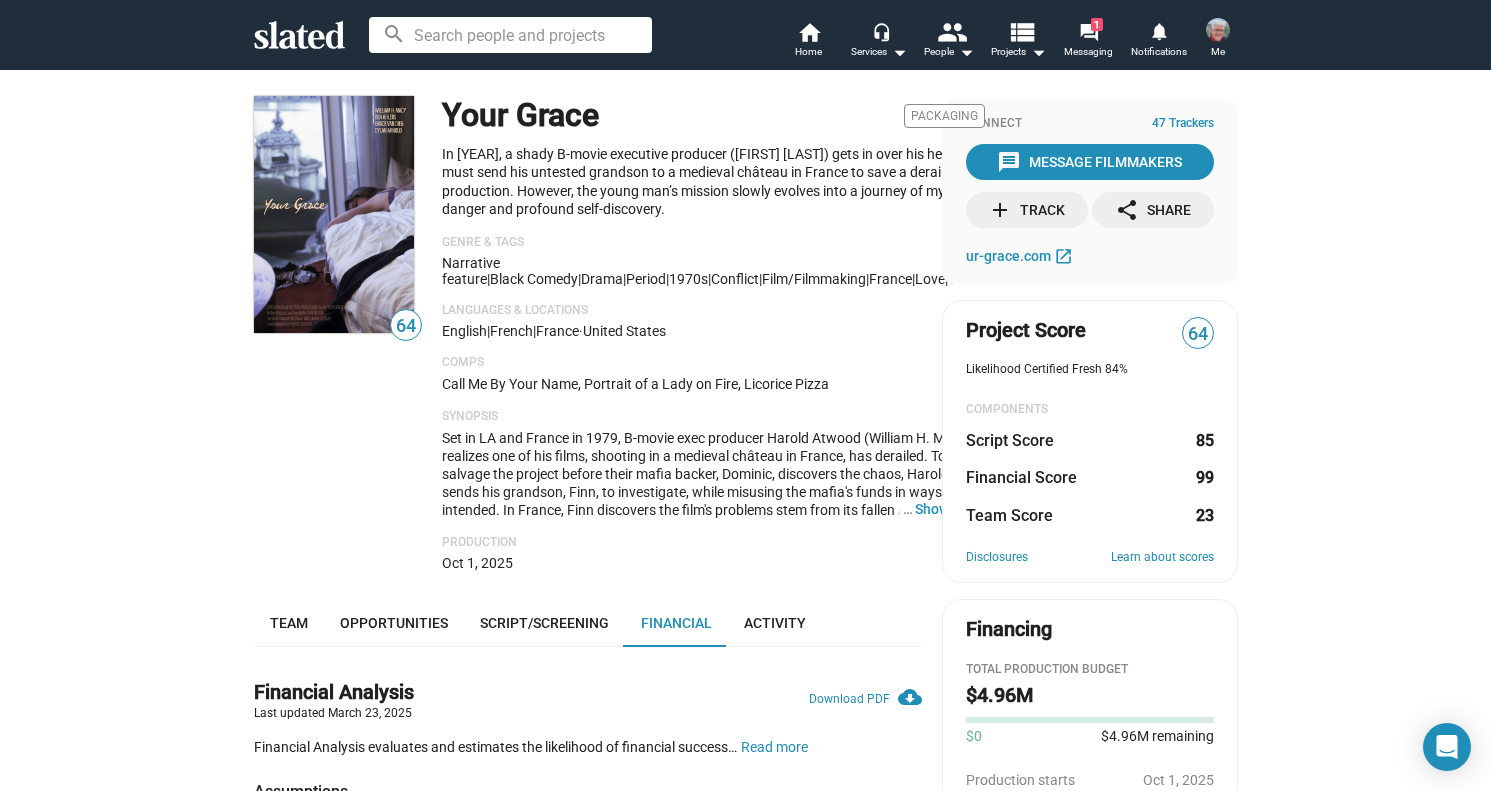 scroll, scrollTop: 0, scrollLeft: 0, axis: both 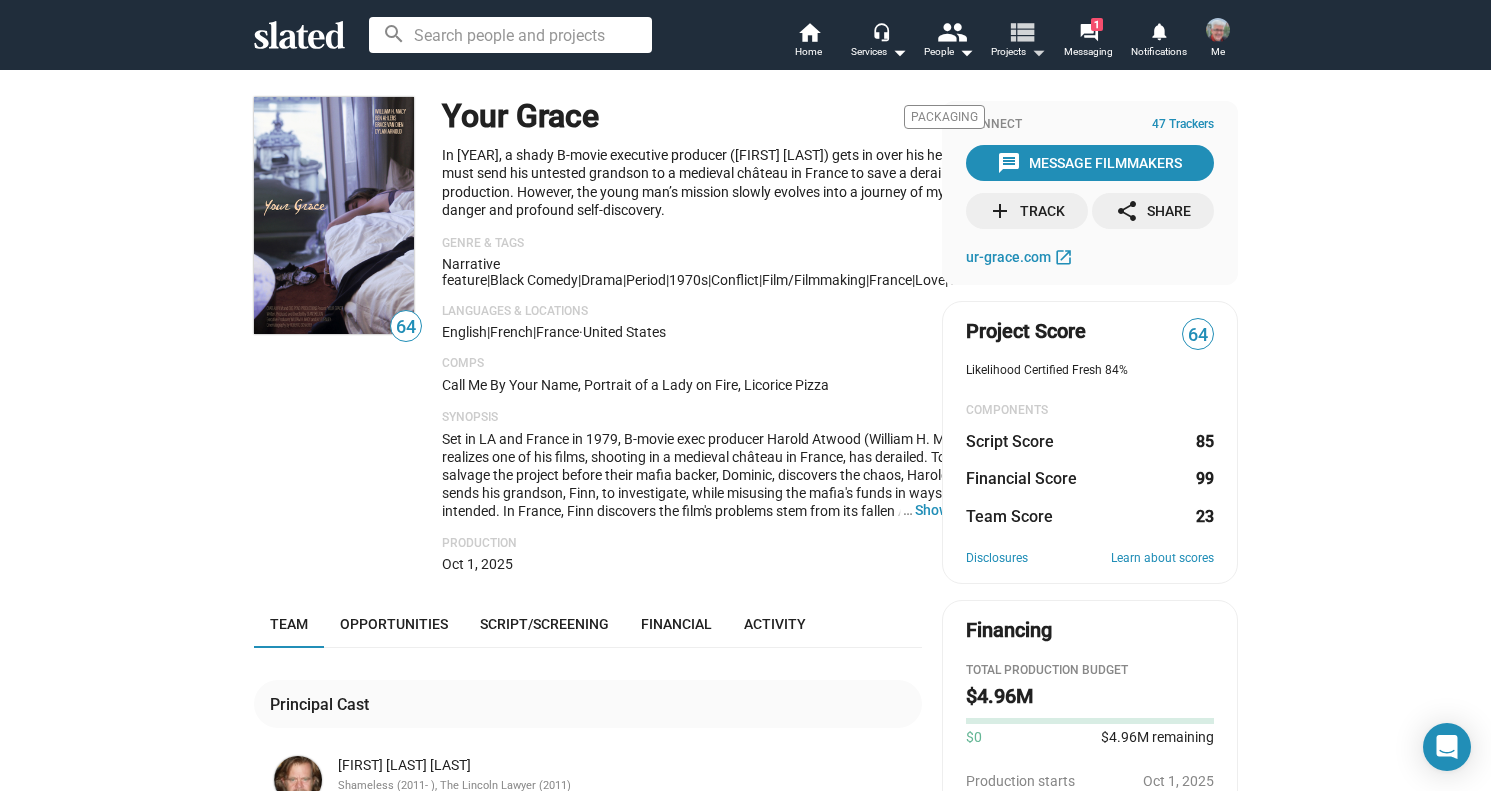 click on "view_list" at bounding box center [1020, 31] 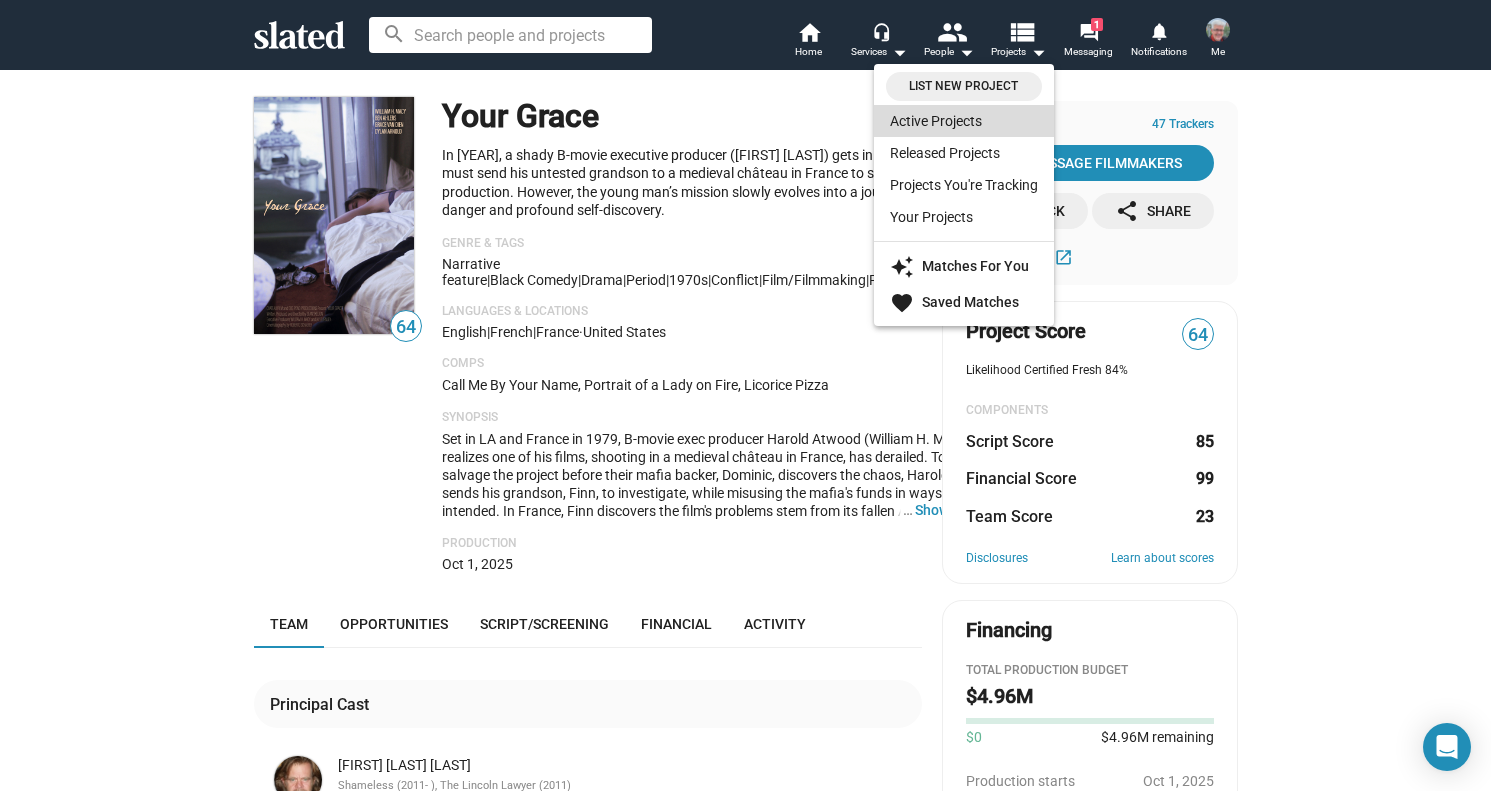 click on "Active Projects" at bounding box center (964, 121) 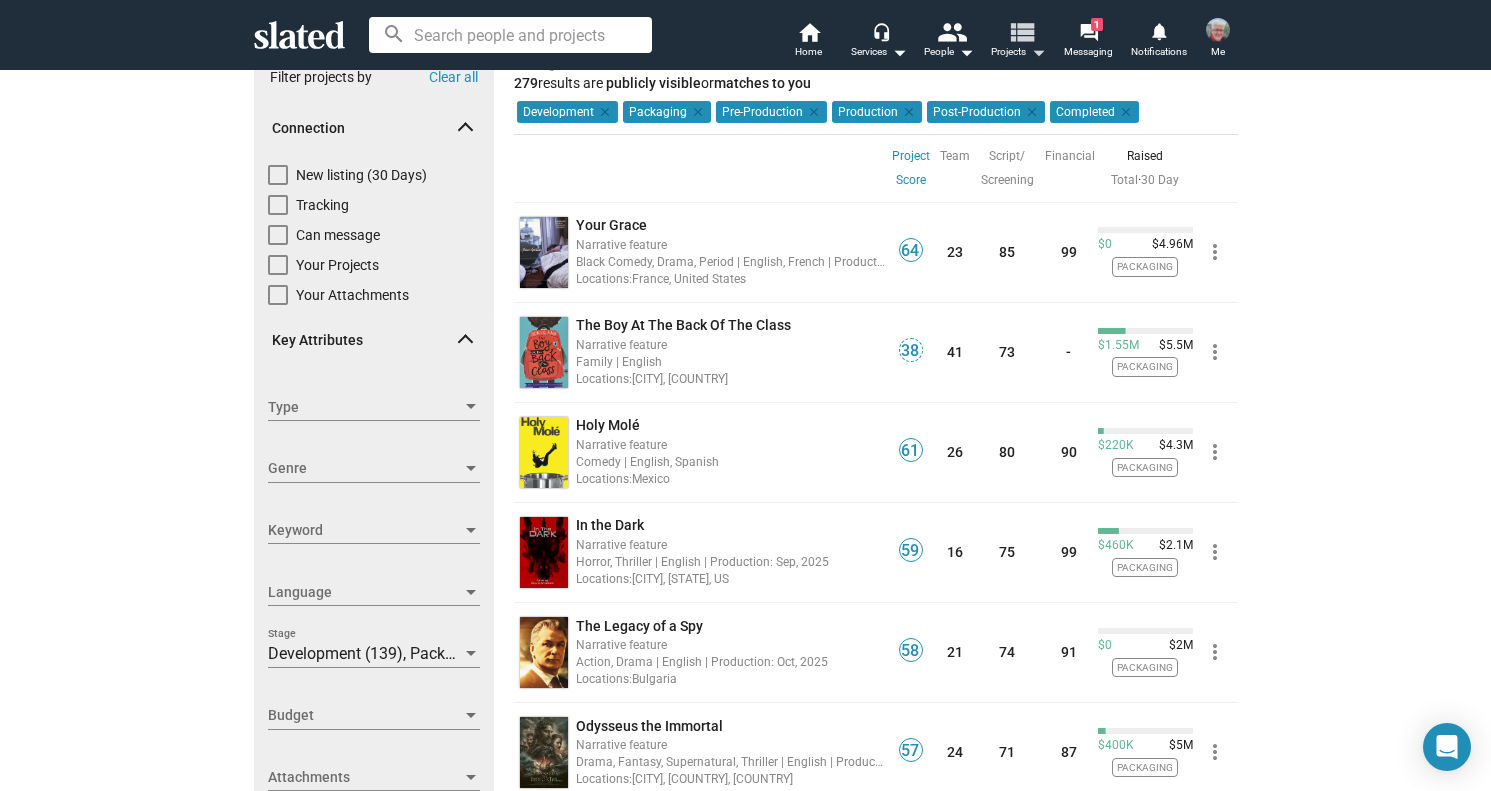 scroll, scrollTop: 0, scrollLeft: 0, axis: both 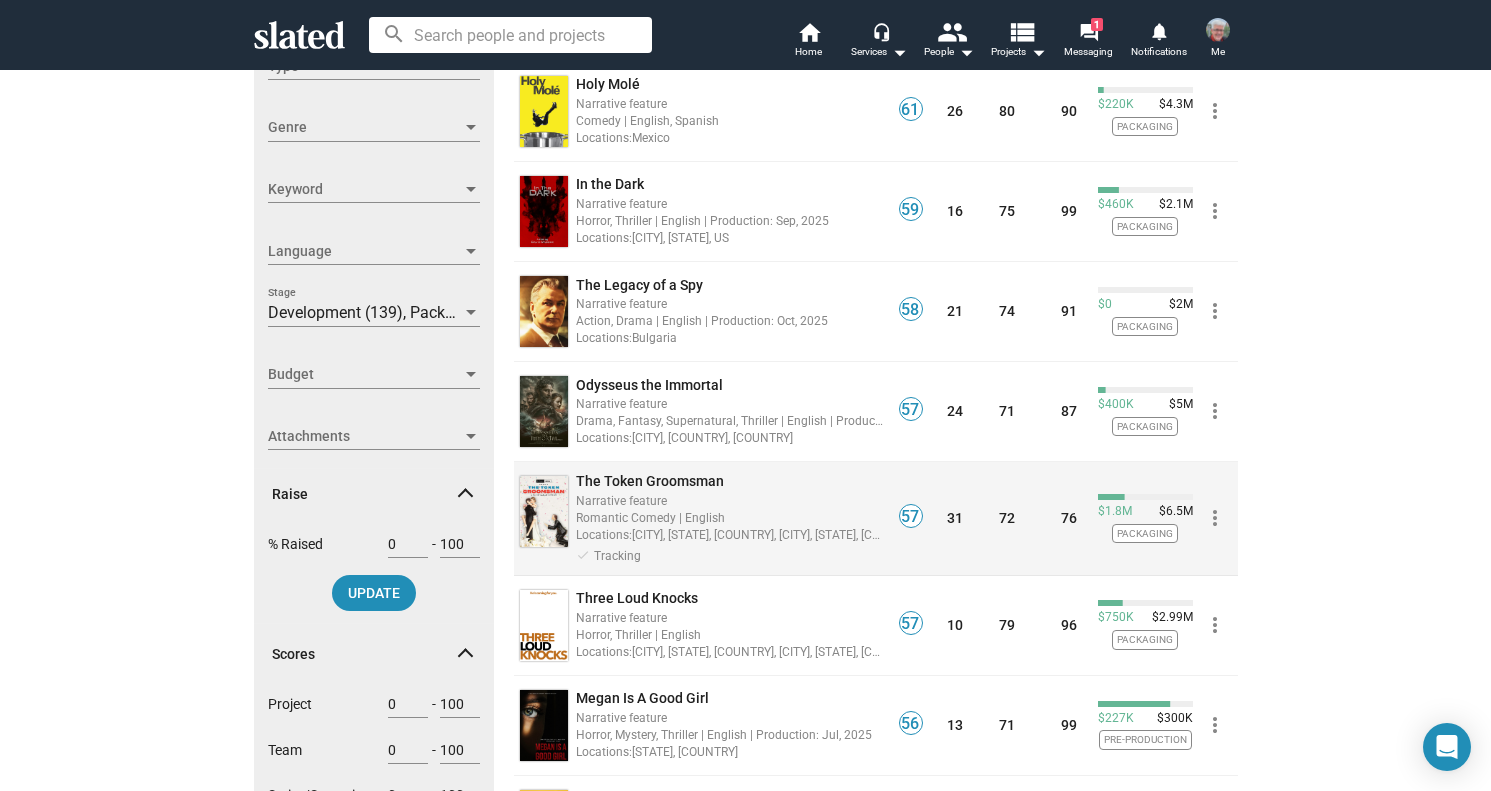 click on "The Token Groomsman" at bounding box center (650, 481) 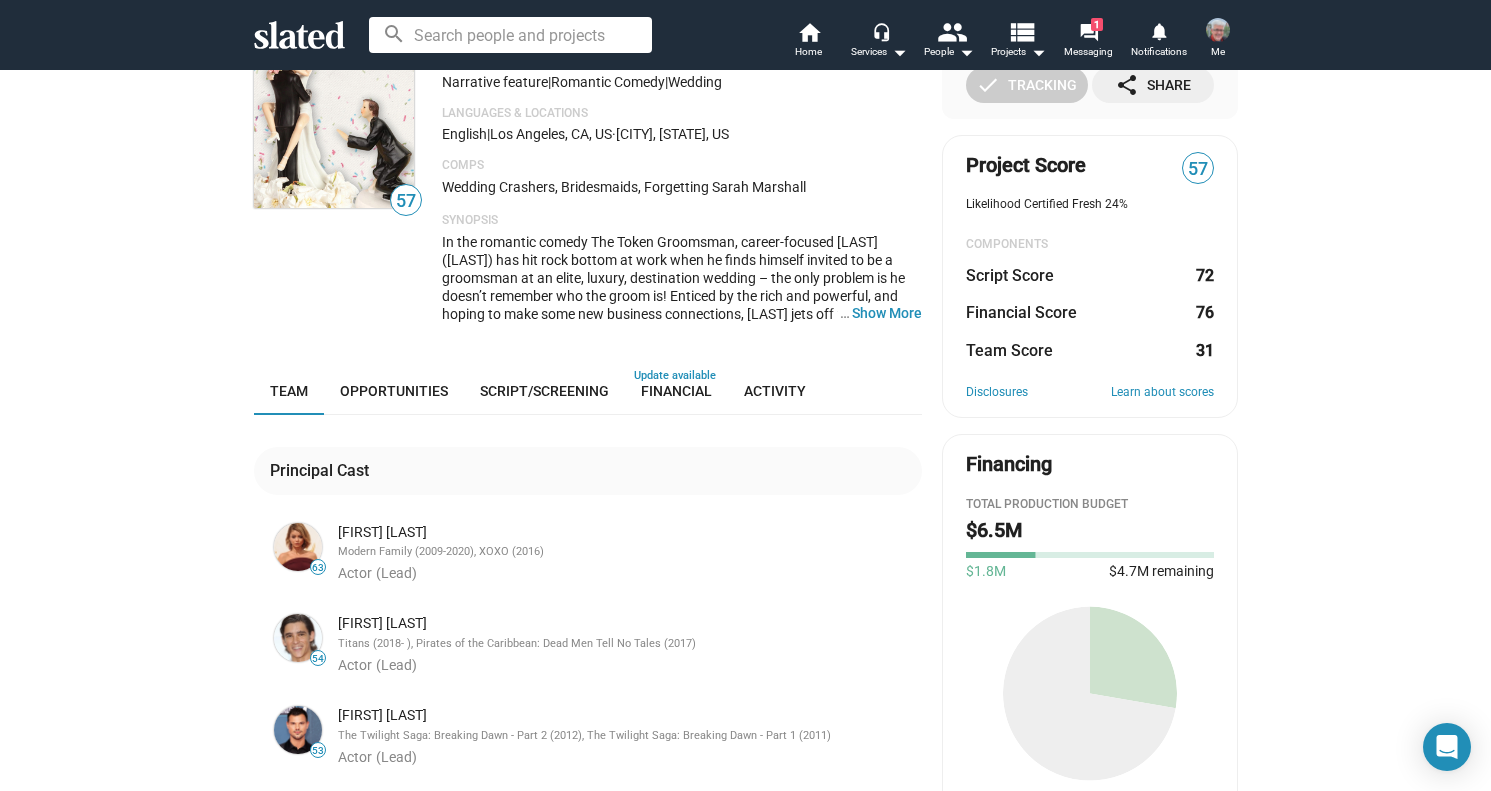 scroll, scrollTop: 0, scrollLeft: 0, axis: both 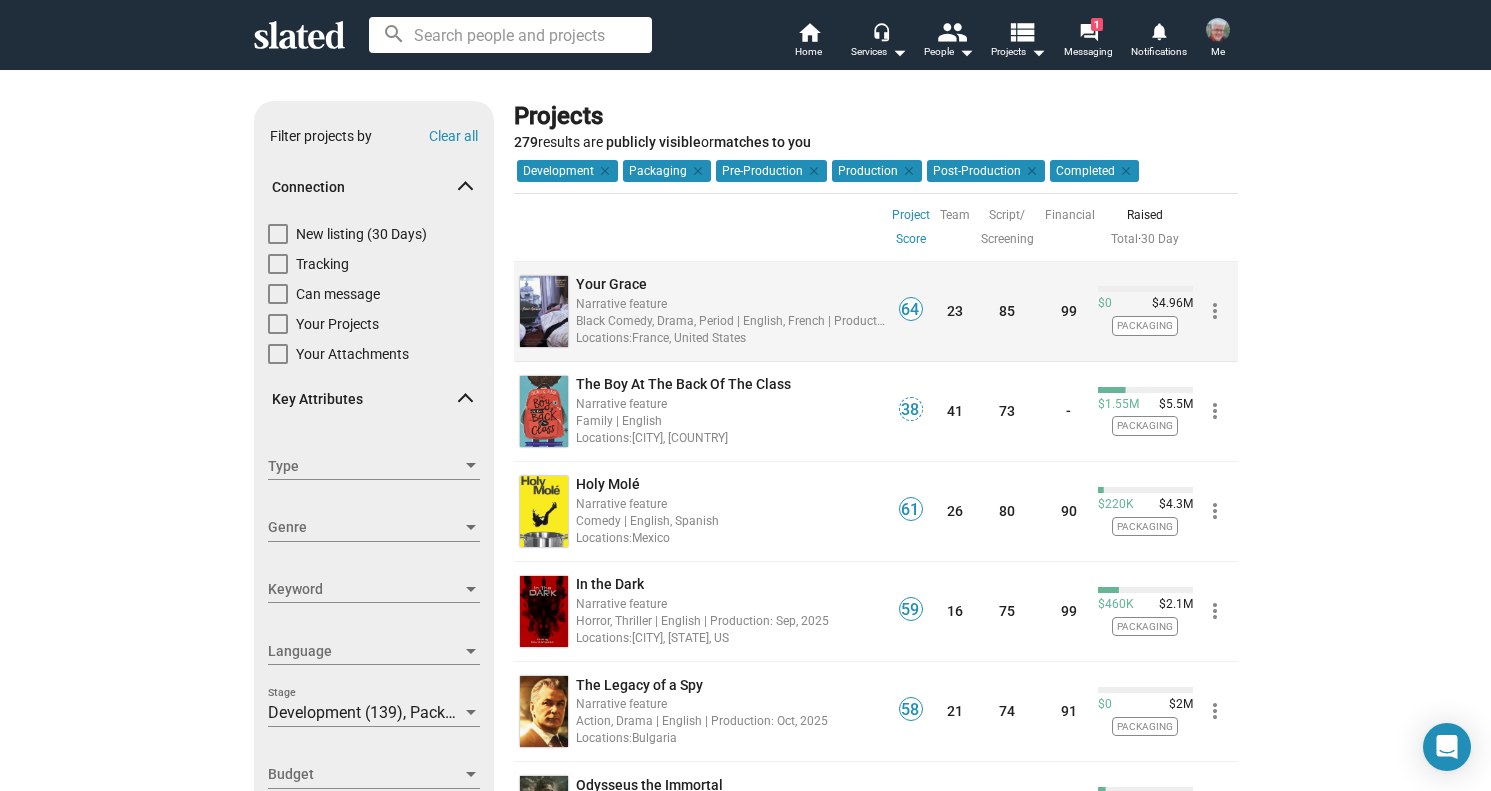 click on "Your Grace" at bounding box center [611, 284] 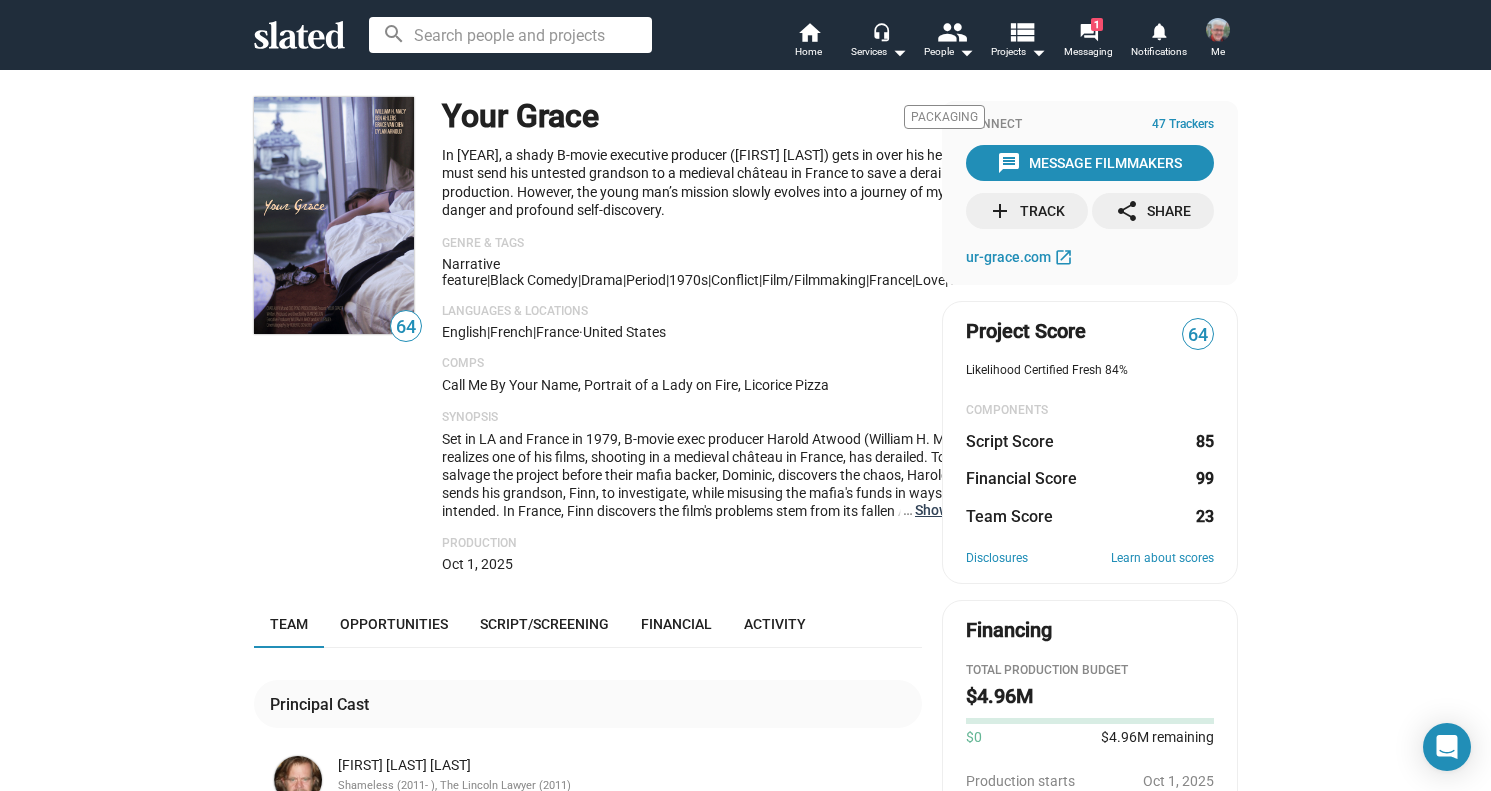click on "… Show More" at bounding box center [950, 510] 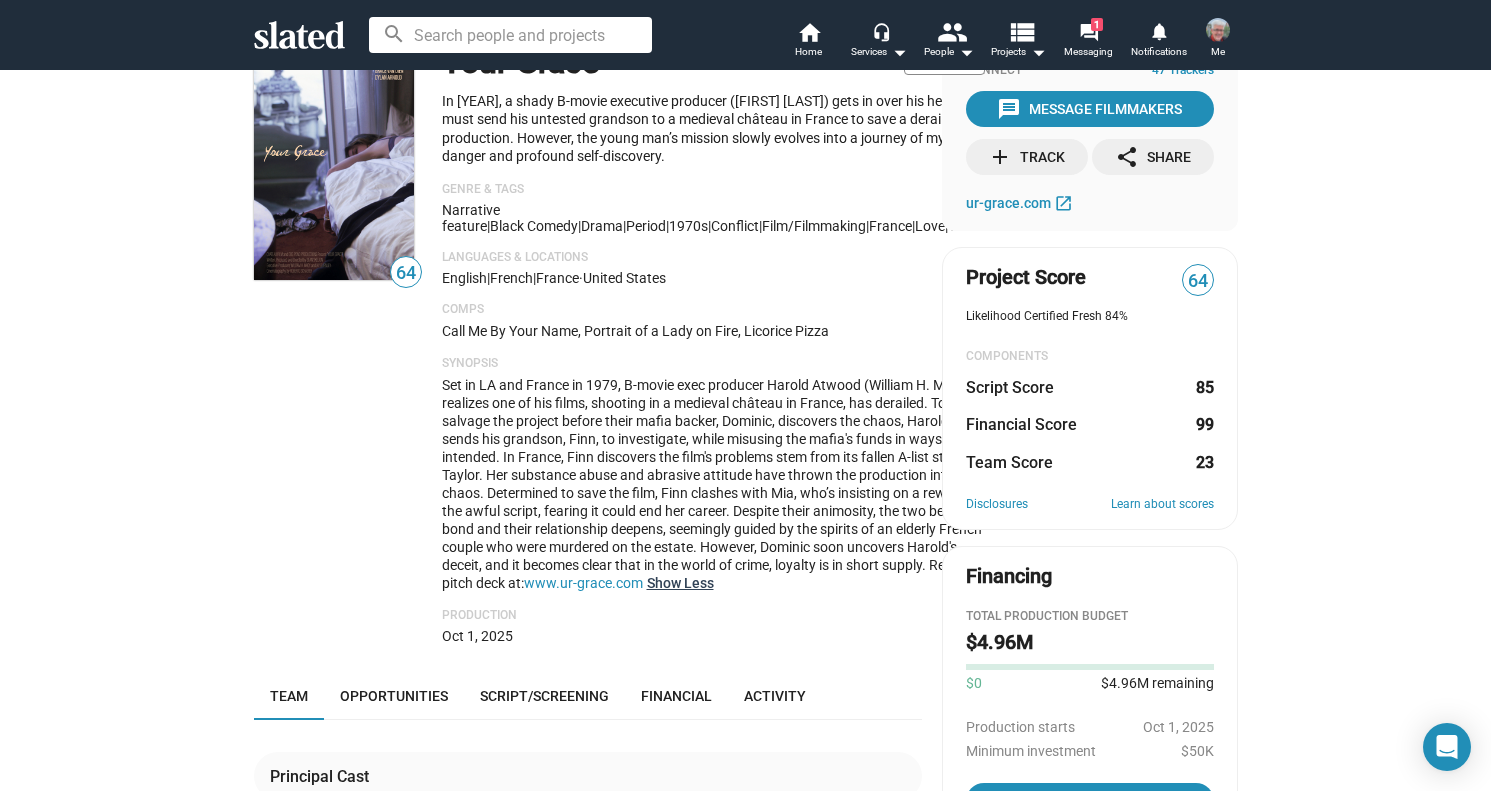 scroll, scrollTop: 100, scrollLeft: 0, axis: vertical 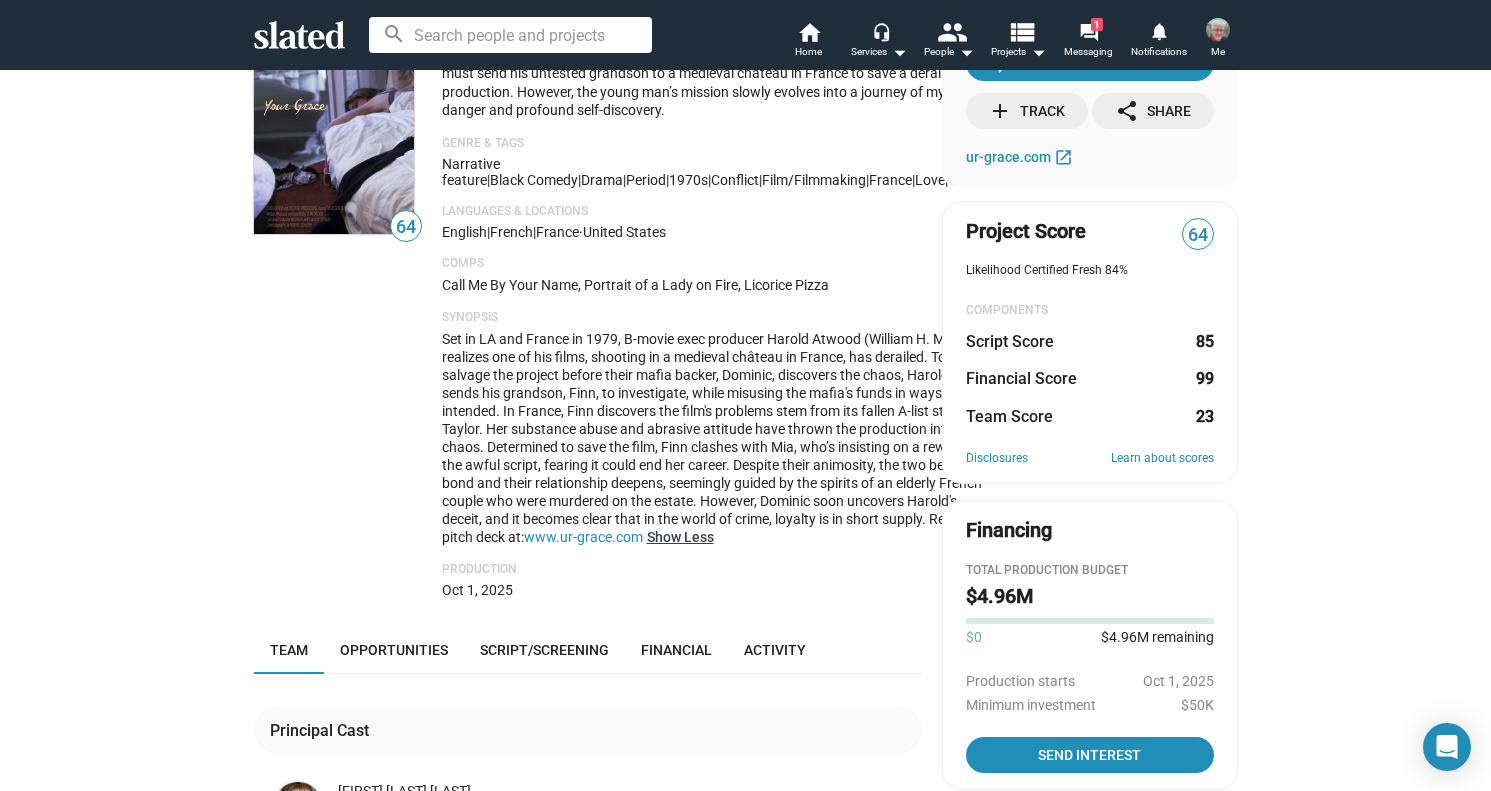 click on "Show Less" at bounding box center [680, 537] 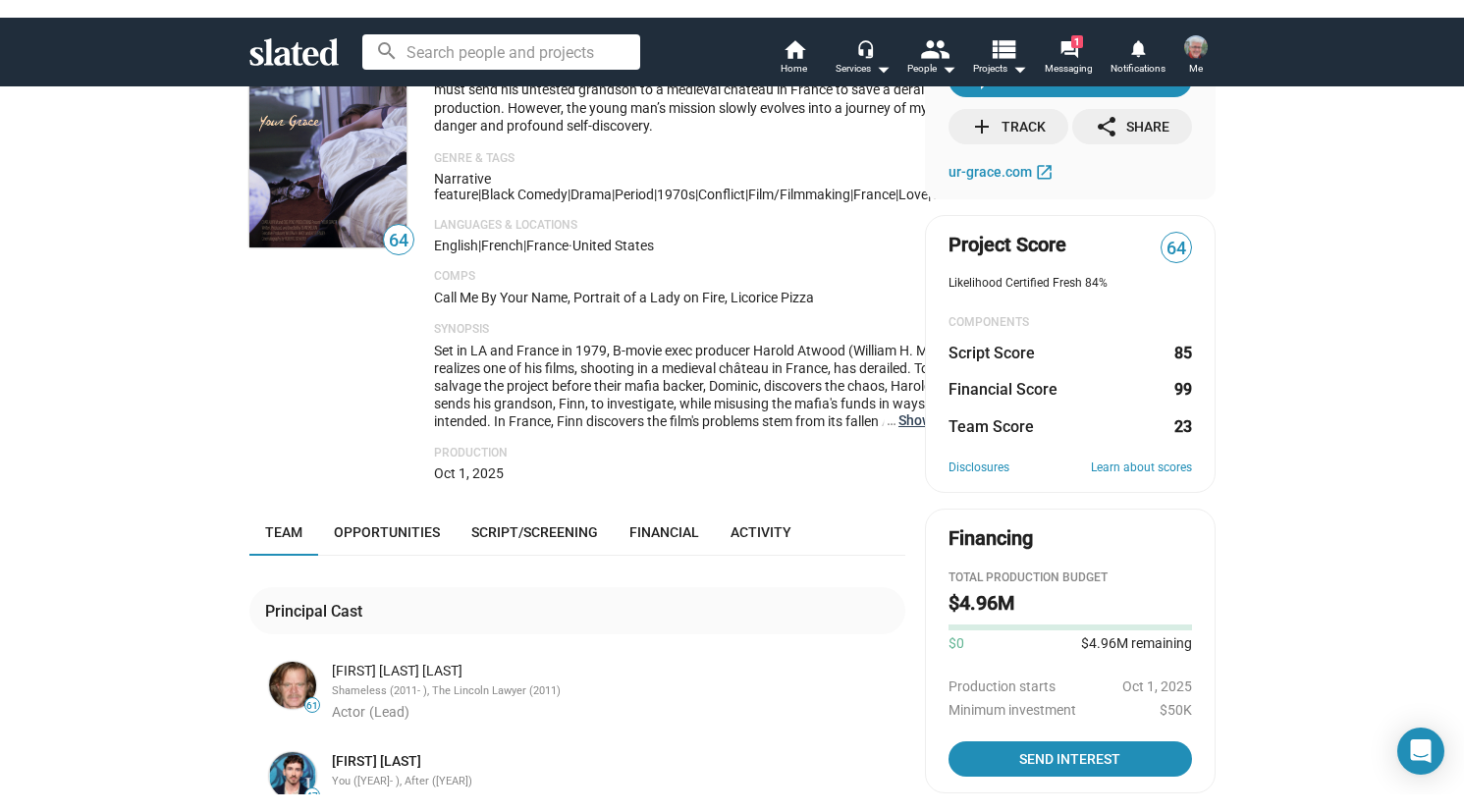 scroll, scrollTop: 0, scrollLeft: 0, axis: both 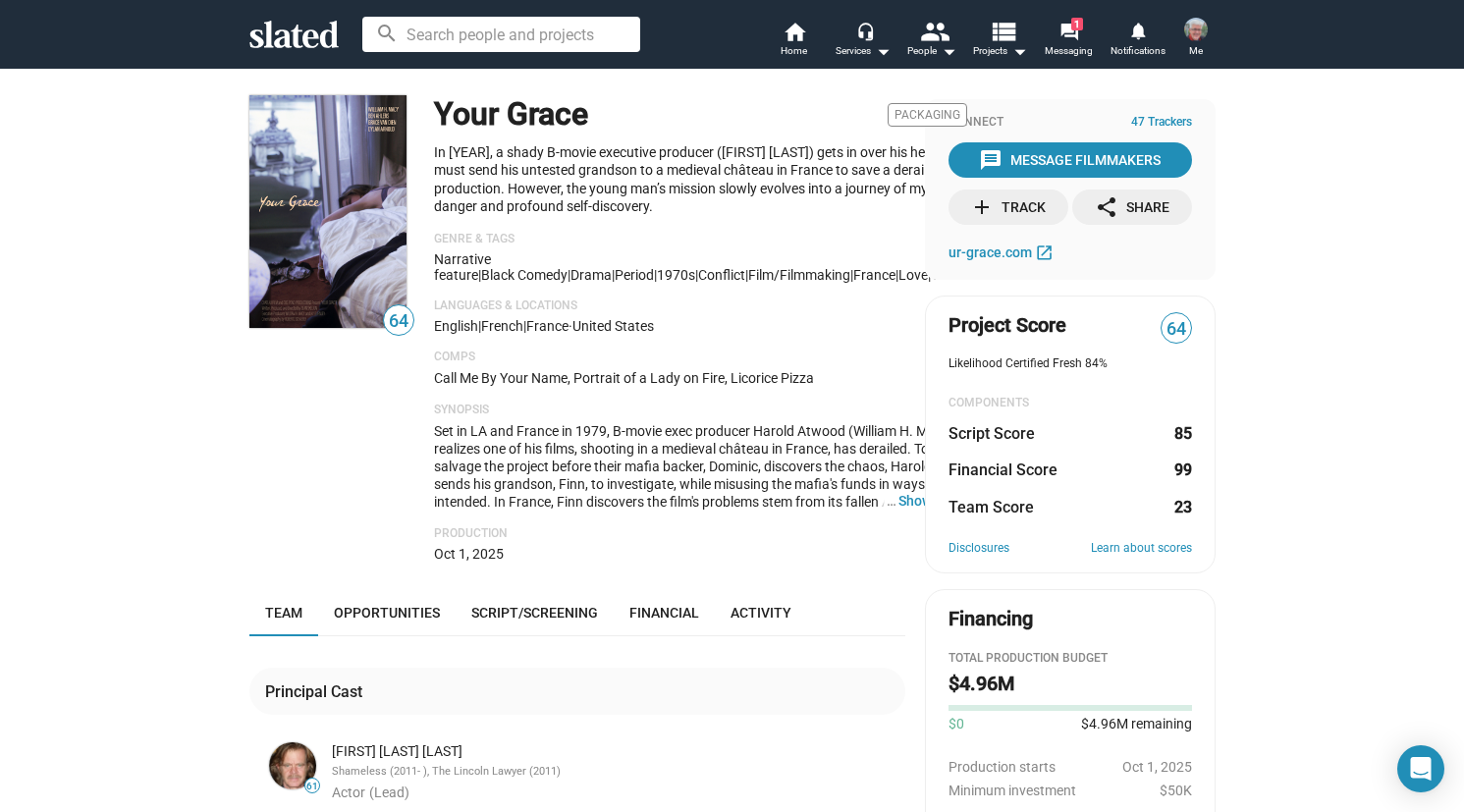 click on "[NUMBER] Your Grace  Packaging In [YEAR], a shady B-movie executive producer ([FIRST] [LAST]) gets in over his head and must send his untested grandson to a medieval château in [COUNTRY] to save a derailed film production. However, the young man’s mission slowly evolves into a journey of mystery, danger and profound self-discovery. Genre & Tags  Narrative feature   |  Black Comedy  |  Drama  |  Period  |  [DECADE]  |  conflict  |  film/filmmaking  |  [COUNTRY]  |  love  |  youth Languages & Locations English  |  French  |  [COUNTRY]  ·  United States Comps Call Me By Your Name, Portrait of a Lady on Fire, Licorice Pizza Synopsis www.ur-grace.com … Show More www.ur-grace.com Production [DATE] Team Opportunities Script/Screening Financial Activity Principal Cast 61 [FIRST] [LAST] Shameless ([YEAR]- ), The Lincoln Lawyer ([YEAR]) Actor (Lead) 47 [FIRST] [LAST] You ([YEAR]- ), After ([YEAR]) Actor (Lead) 35 [FIRST] [LAST] Stranger Things ([YEAR]- ), Lady Driver ([YEAR]) Actor (Lead)  View all cast  Principal Crew 9 [FIRST] [LAST] Writer" at bounding box center [732, 986] 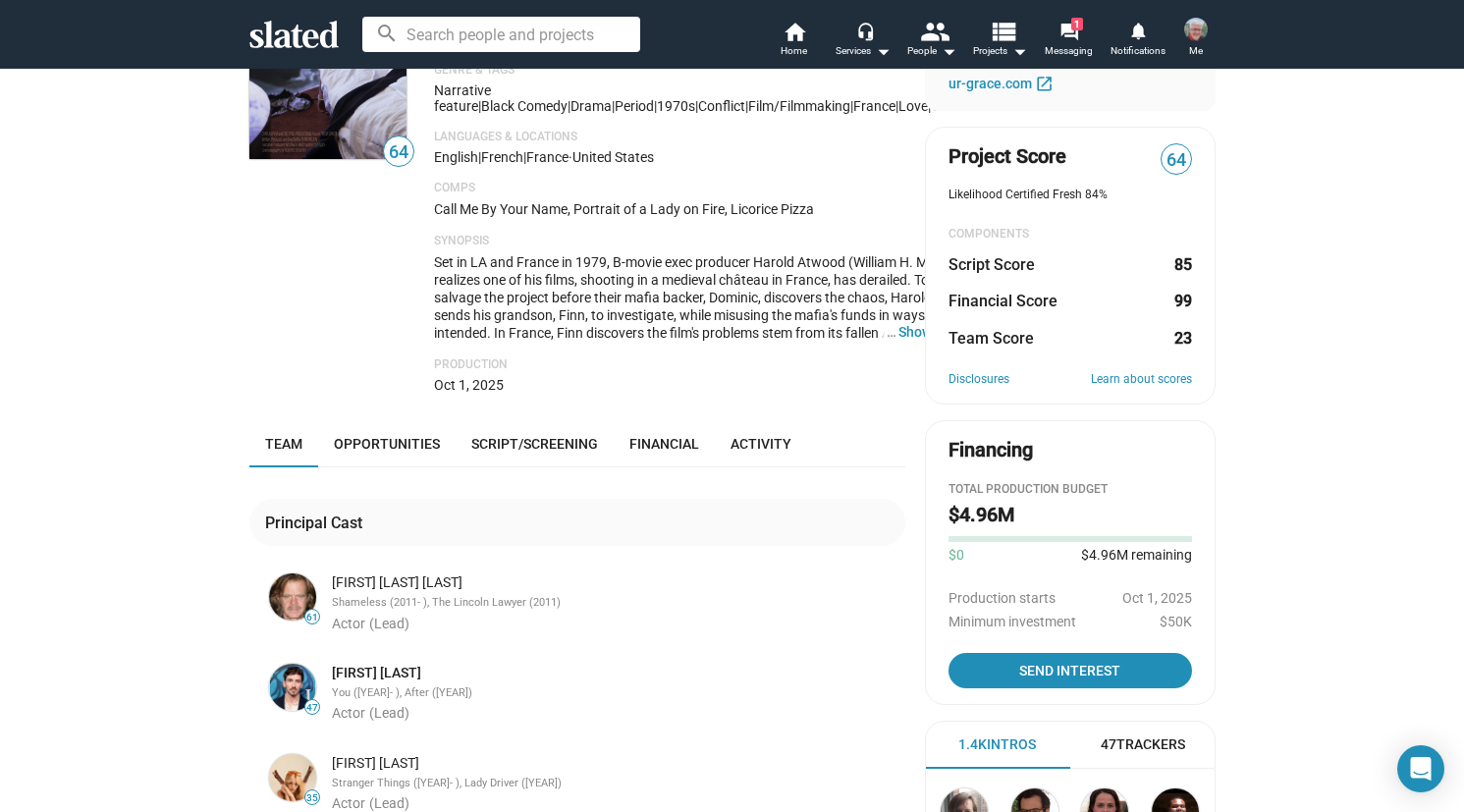 scroll, scrollTop: 140, scrollLeft: 0, axis: vertical 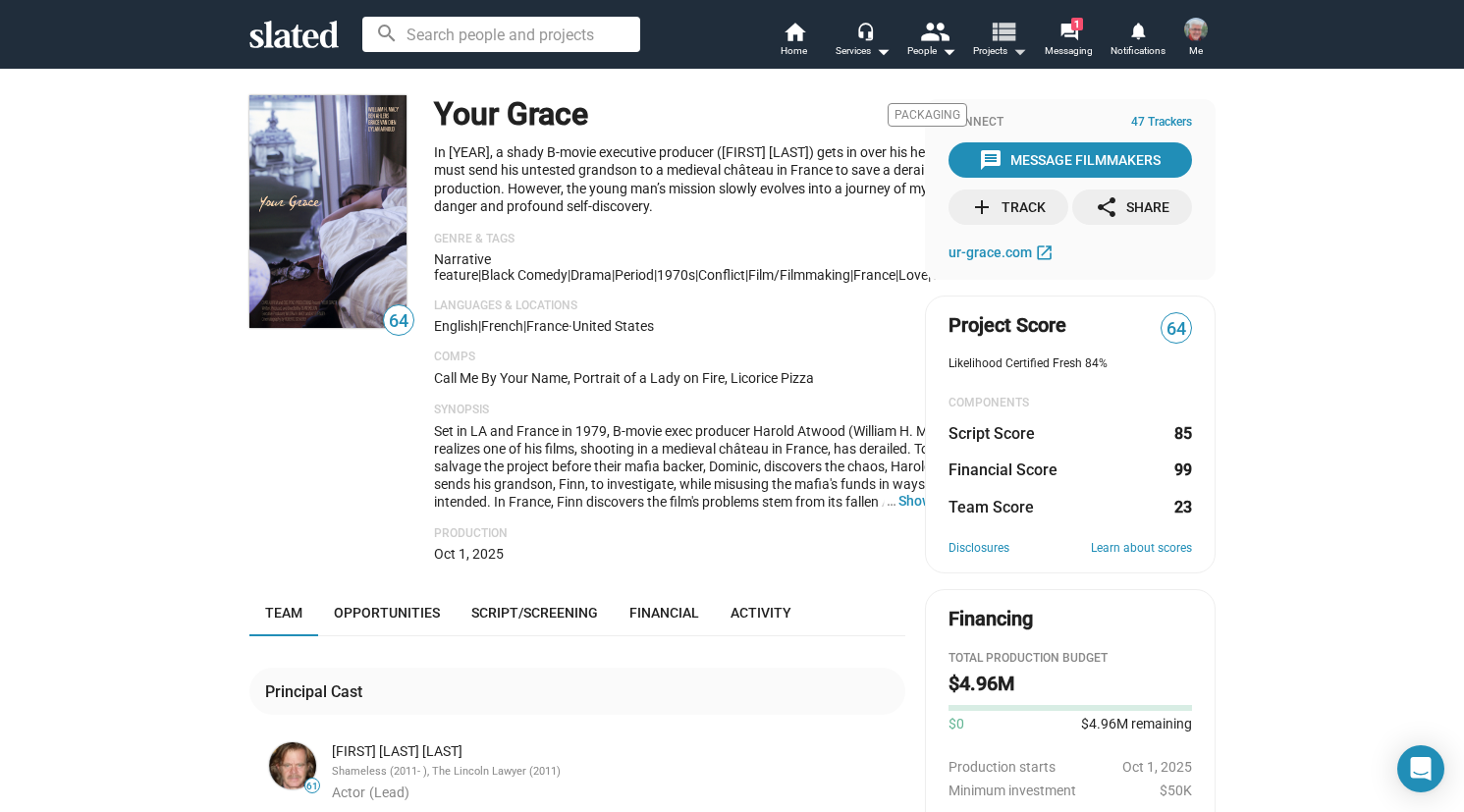 click on "view_list" at bounding box center [1002, 30] 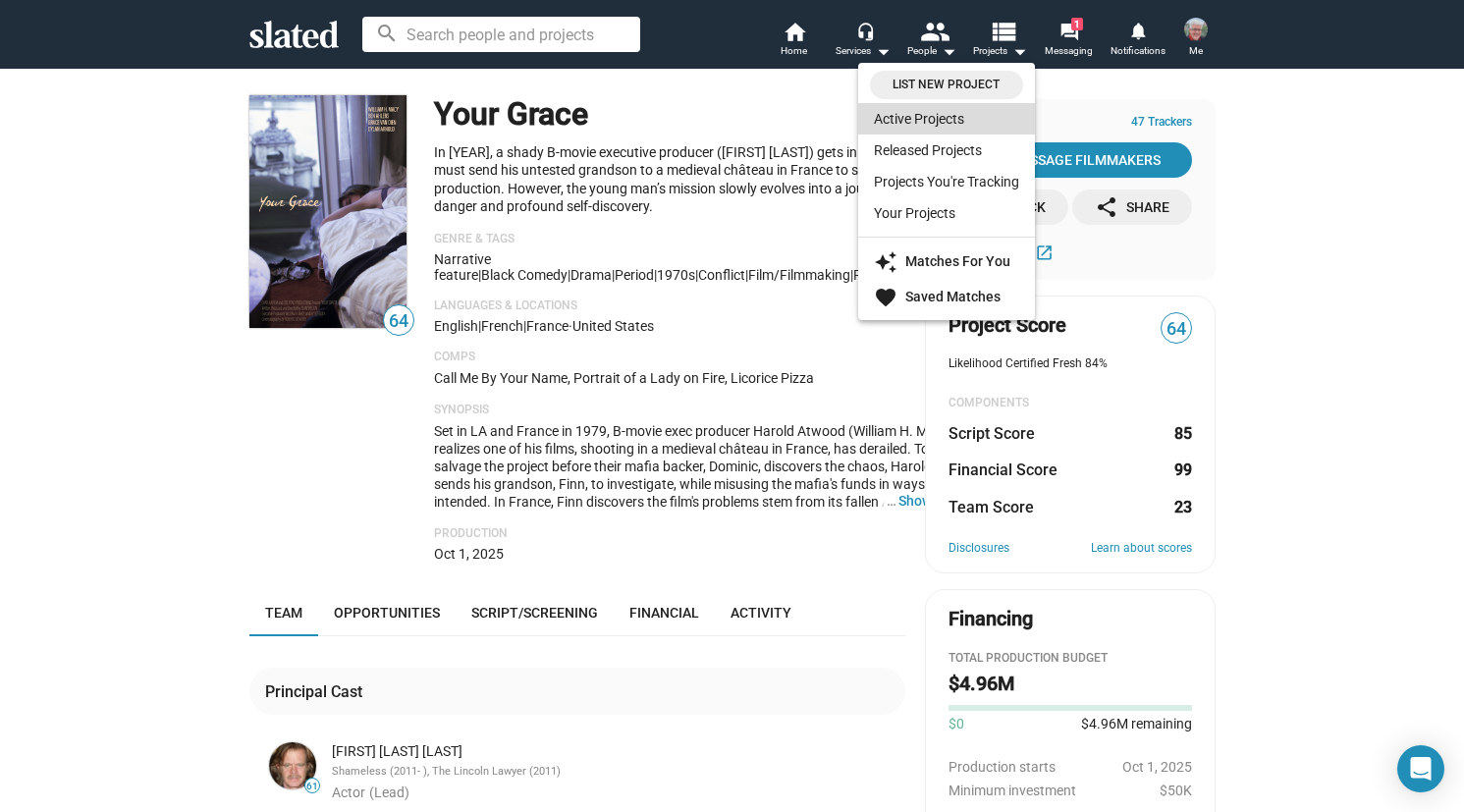 click on "Active Projects" at bounding box center (947, 119) 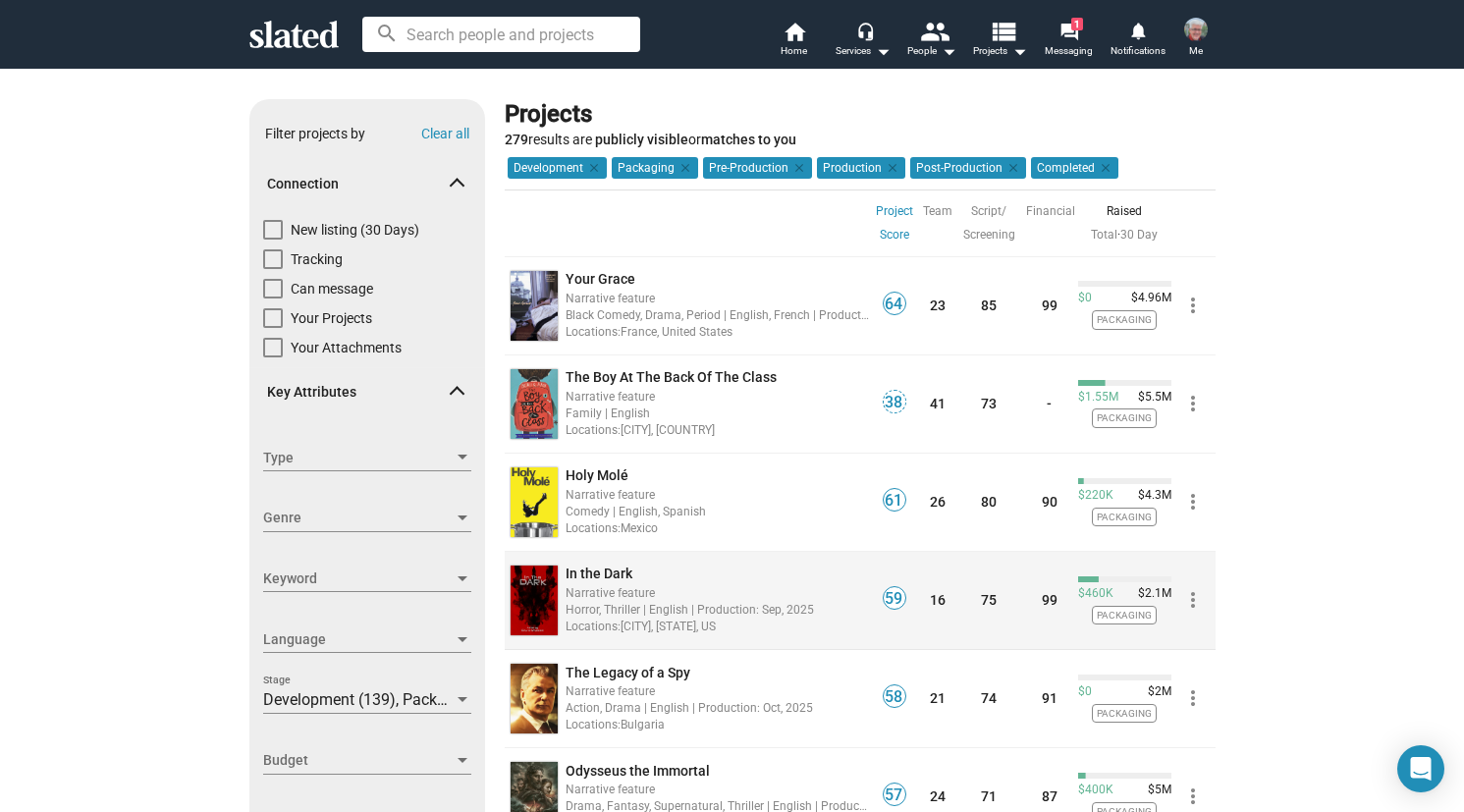 click on "In the Dark" at bounding box center (599, 573) 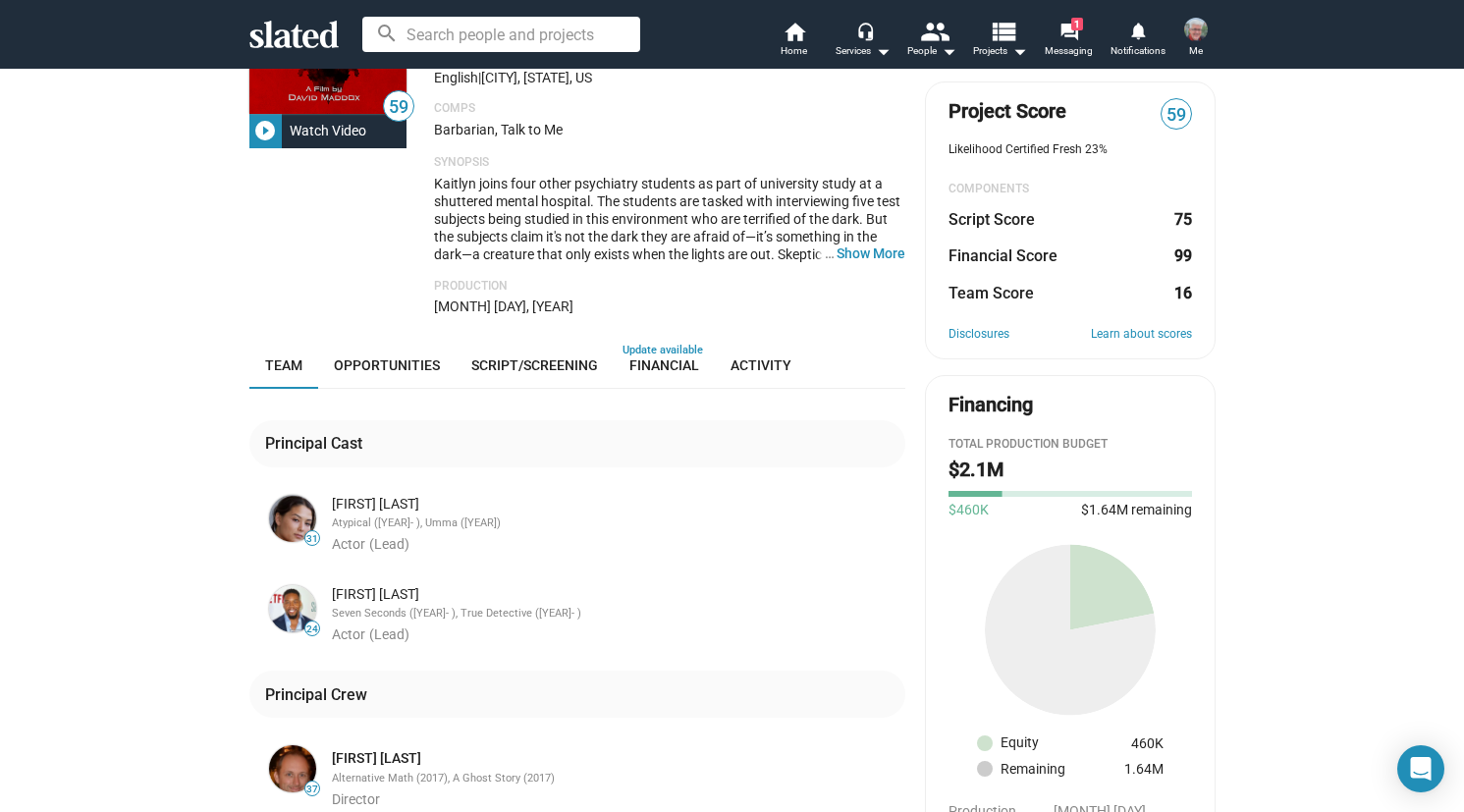 scroll, scrollTop: 295, scrollLeft: 0, axis: vertical 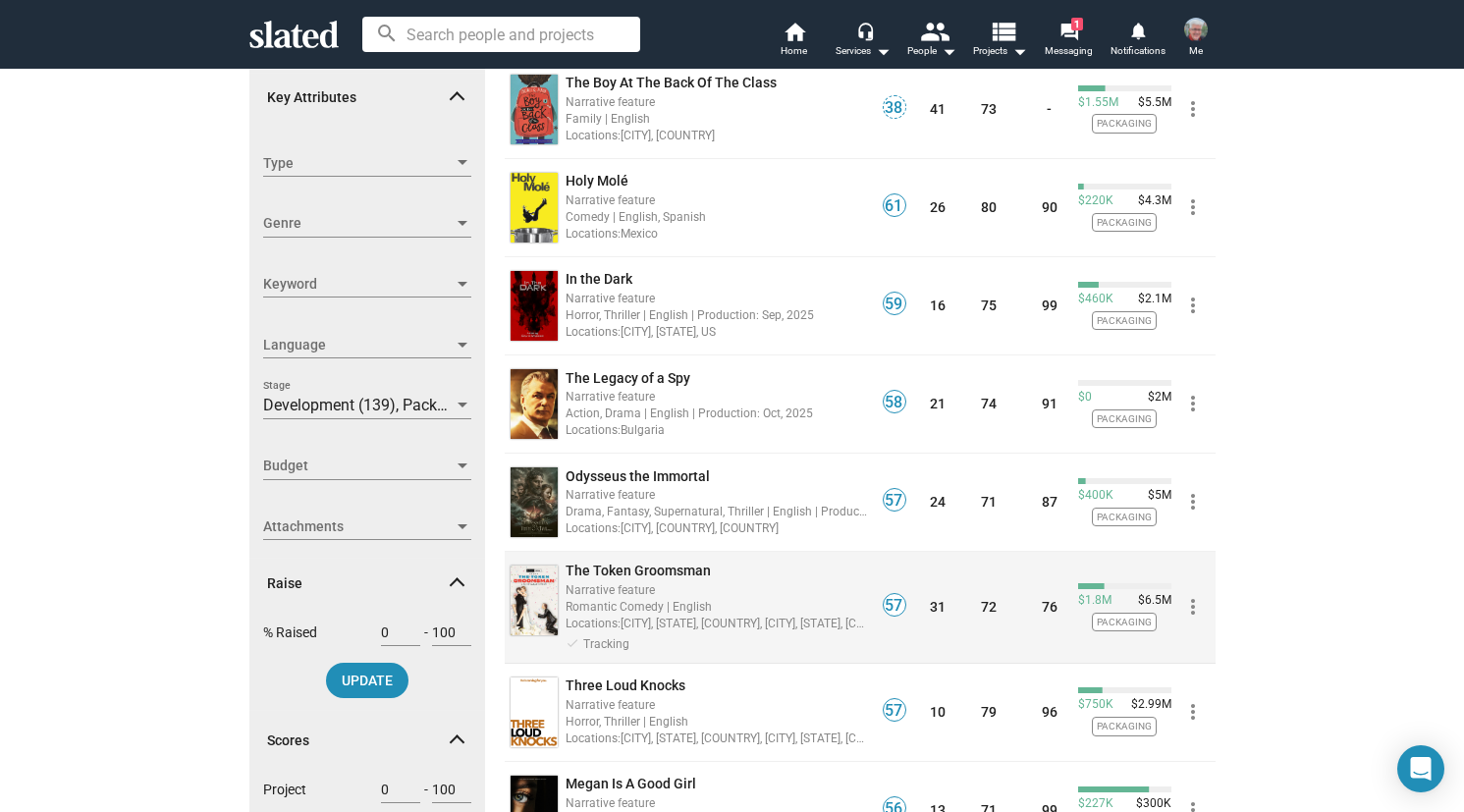 click on "The Token Groomsman" at bounding box center (638, 570) 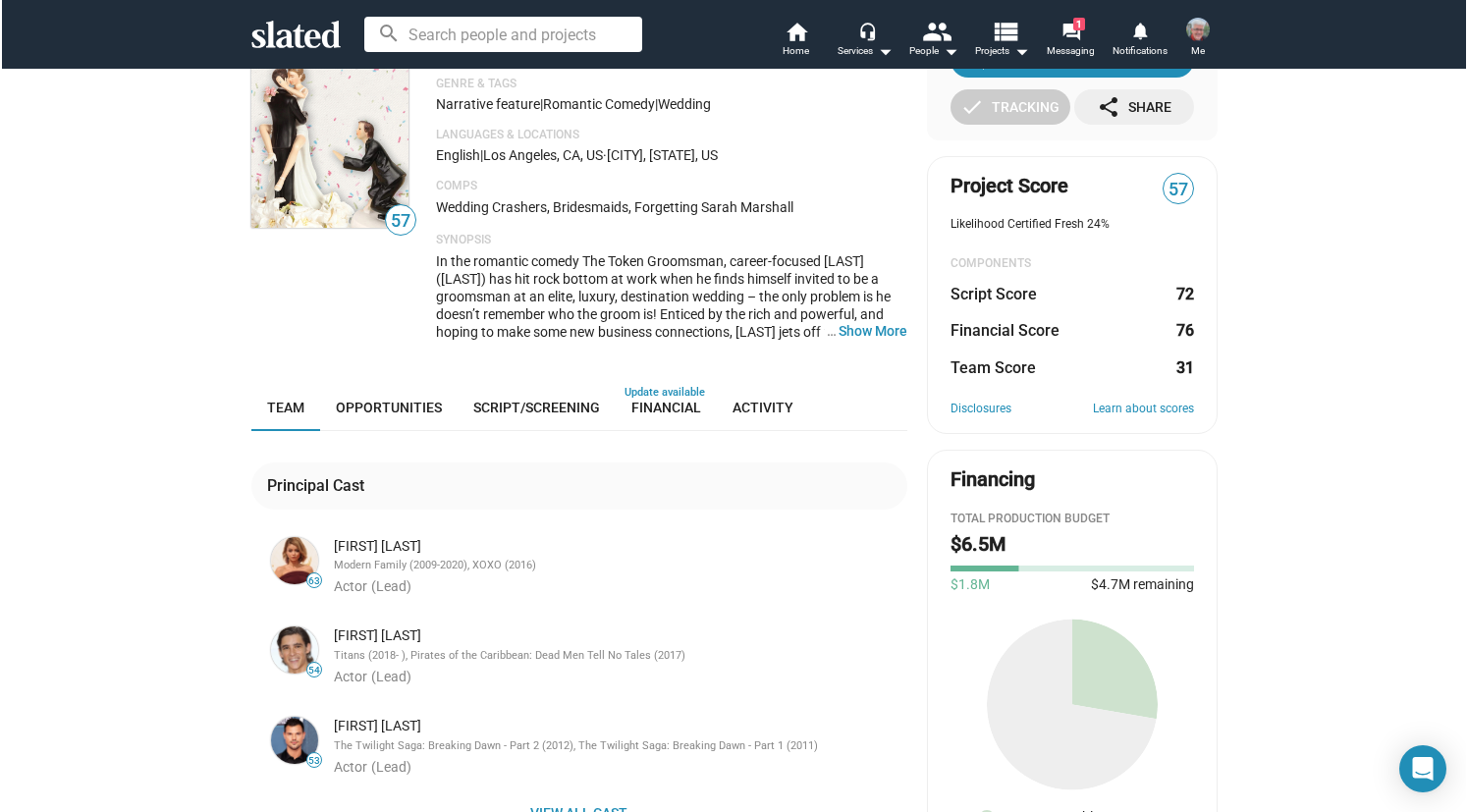 scroll, scrollTop: 98, scrollLeft: 0, axis: vertical 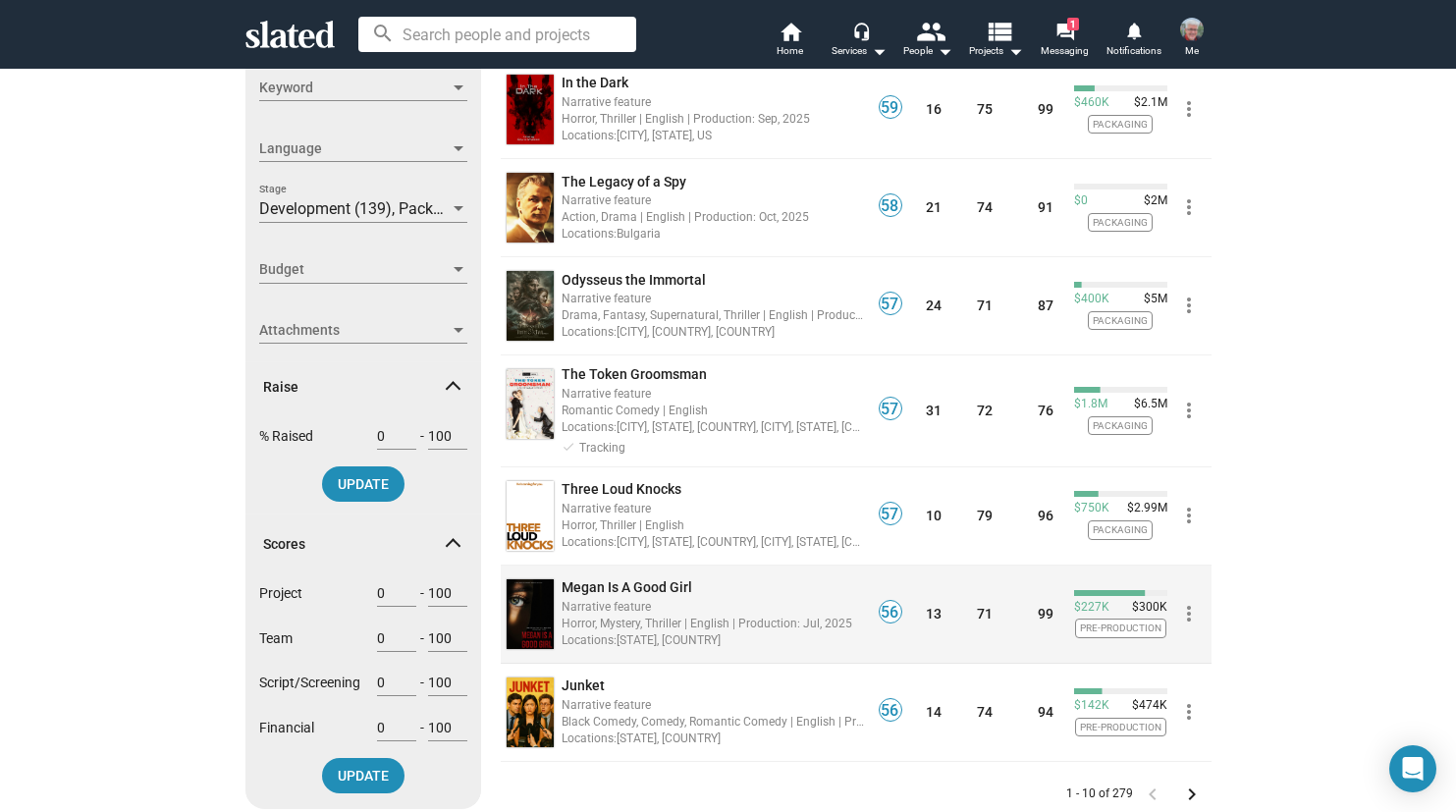 click on "Megan Is A Good Girl" at bounding box center [626, 587] 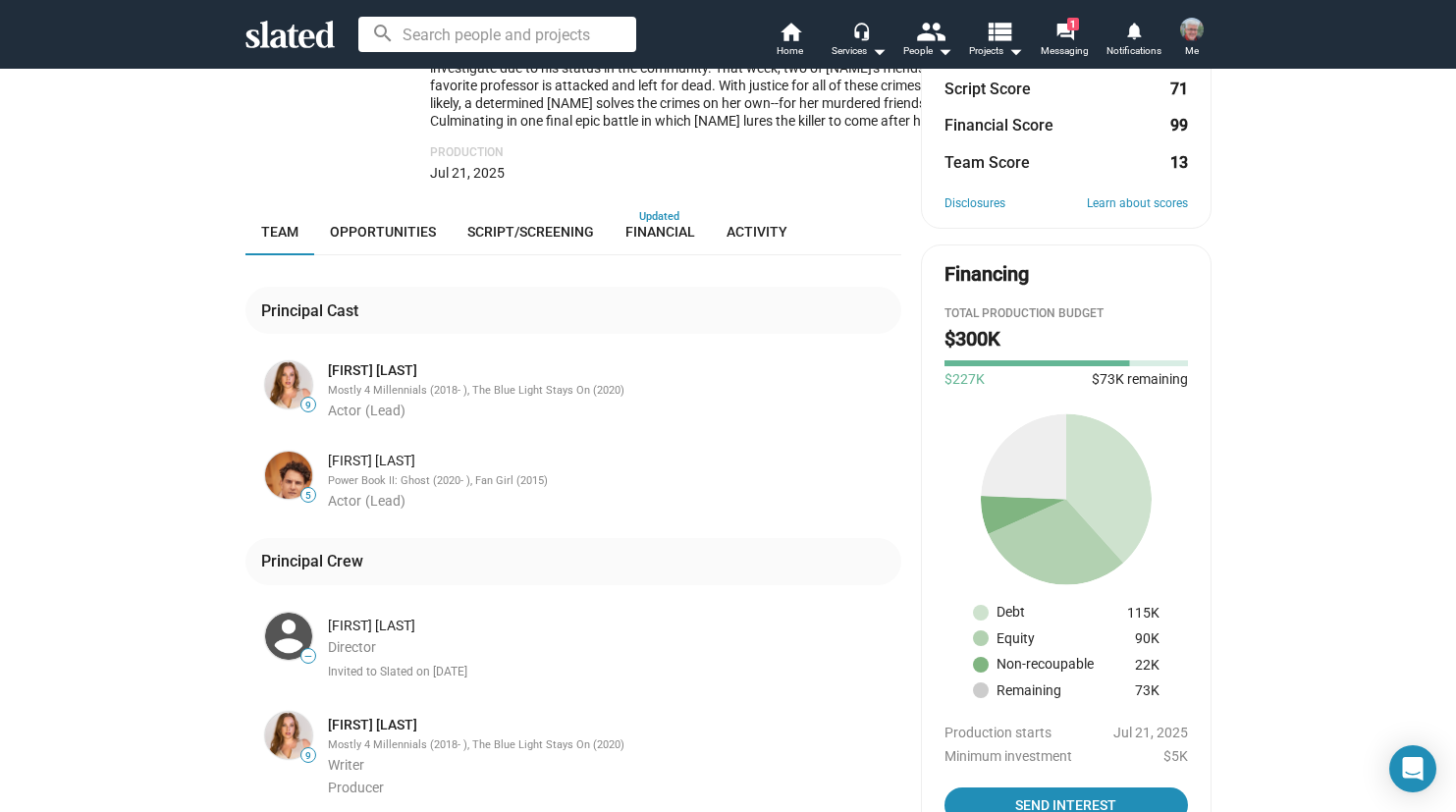 scroll, scrollTop: 393, scrollLeft: 0, axis: vertical 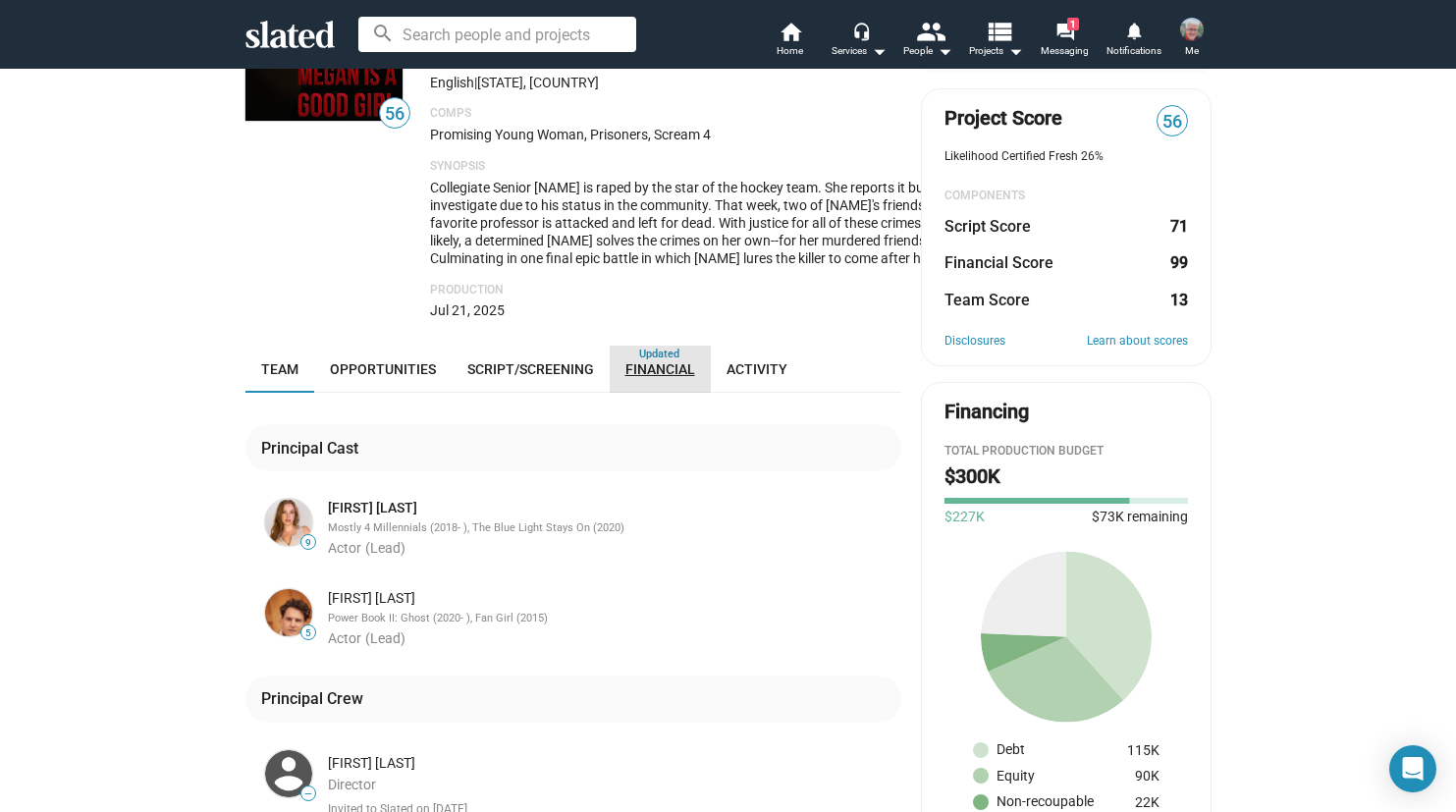 click on "Financial" at bounding box center (660, 369) 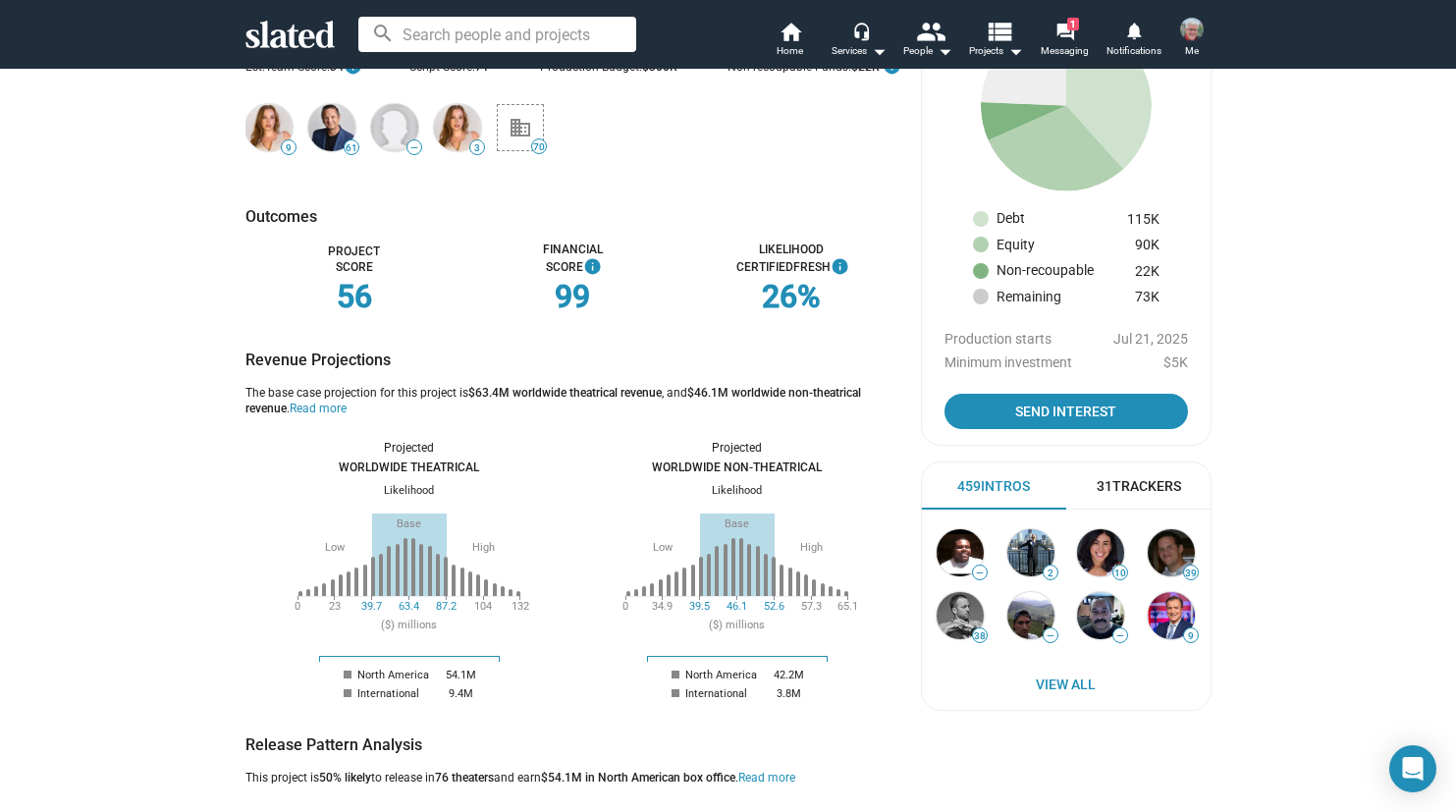 scroll, scrollTop: 704, scrollLeft: 0, axis: vertical 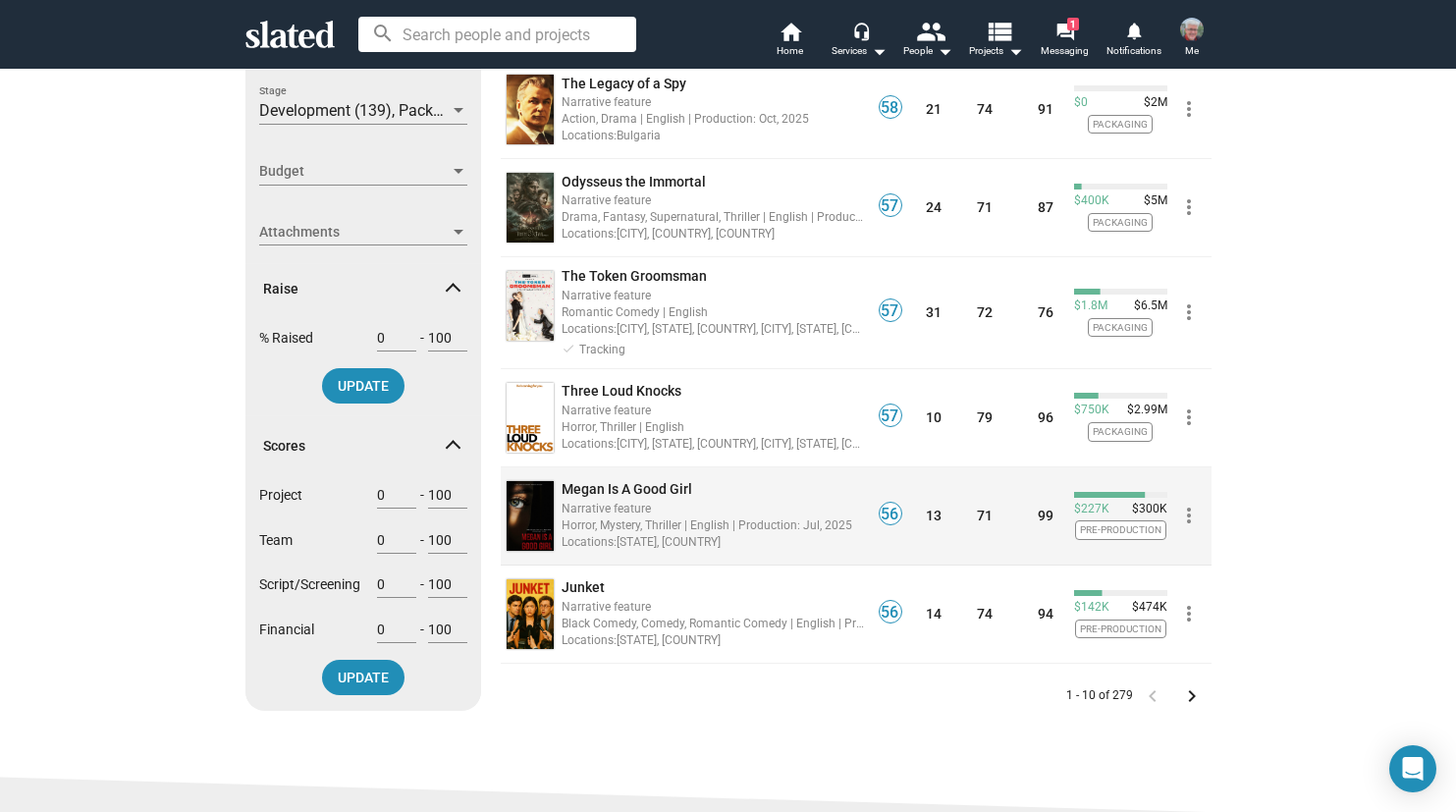 click on "Megan Is A Good Girl" at bounding box center (626, 489) 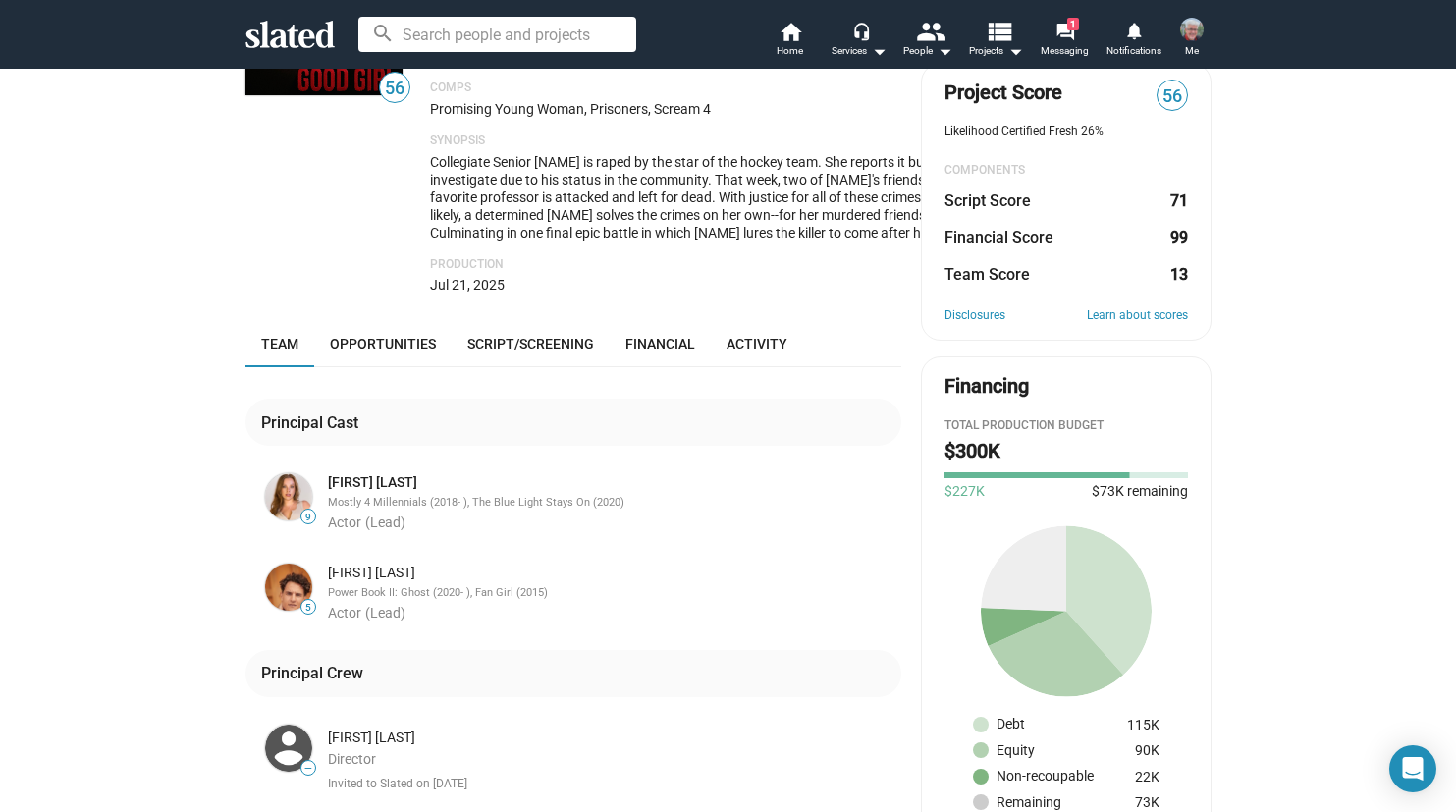 scroll, scrollTop: 295, scrollLeft: 0, axis: vertical 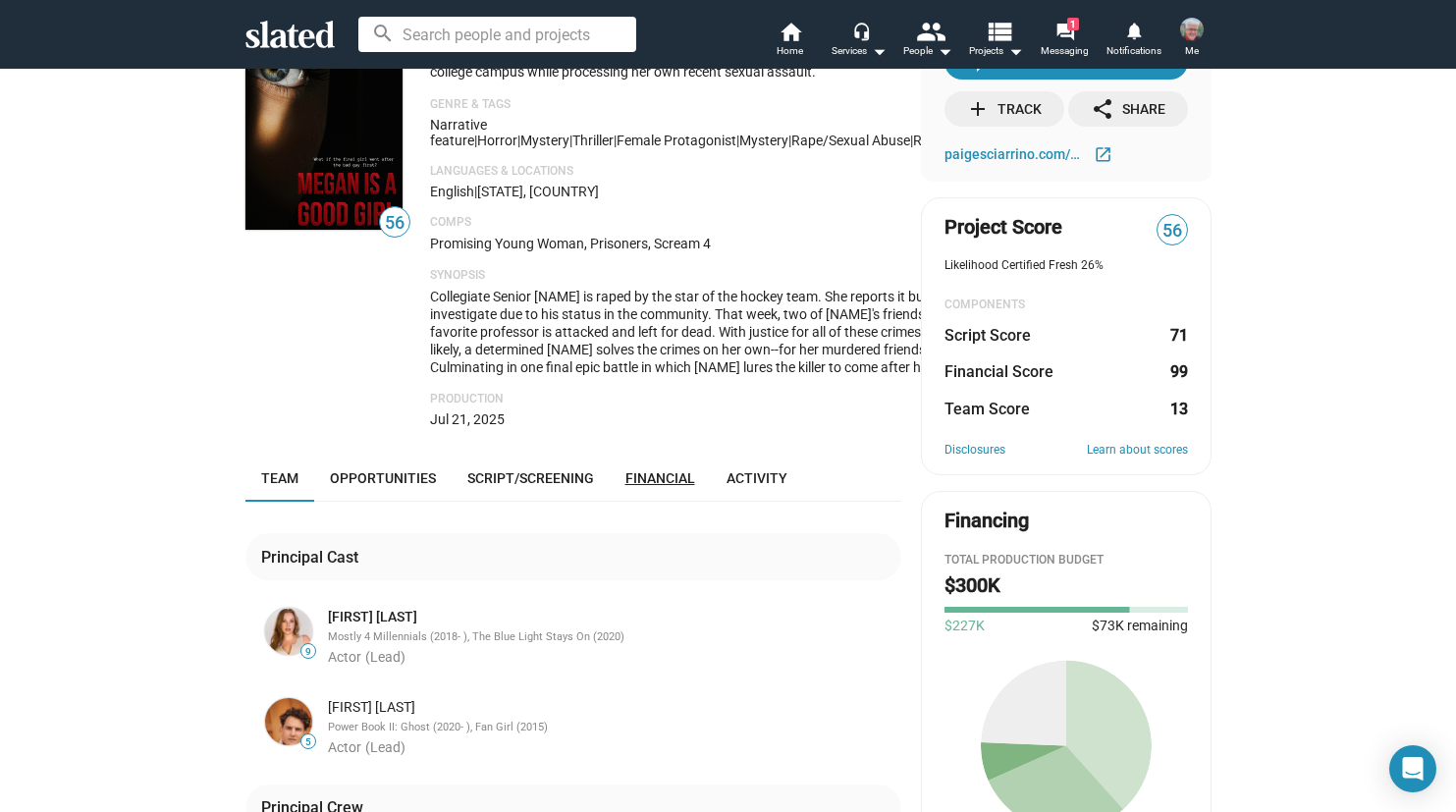 click on "Financial" at bounding box center [660, 478] 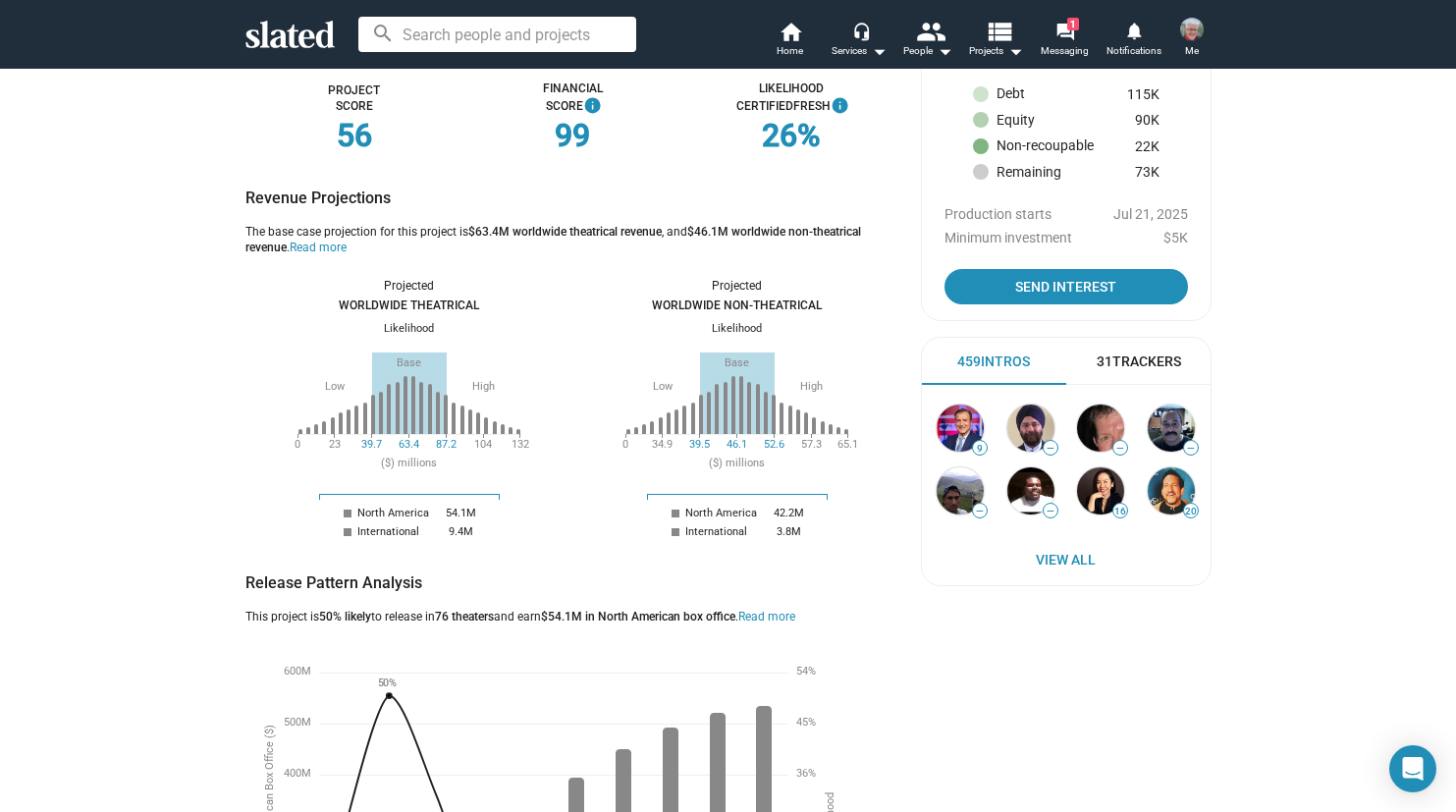 scroll, scrollTop: 900, scrollLeft: 0, axis: vertical 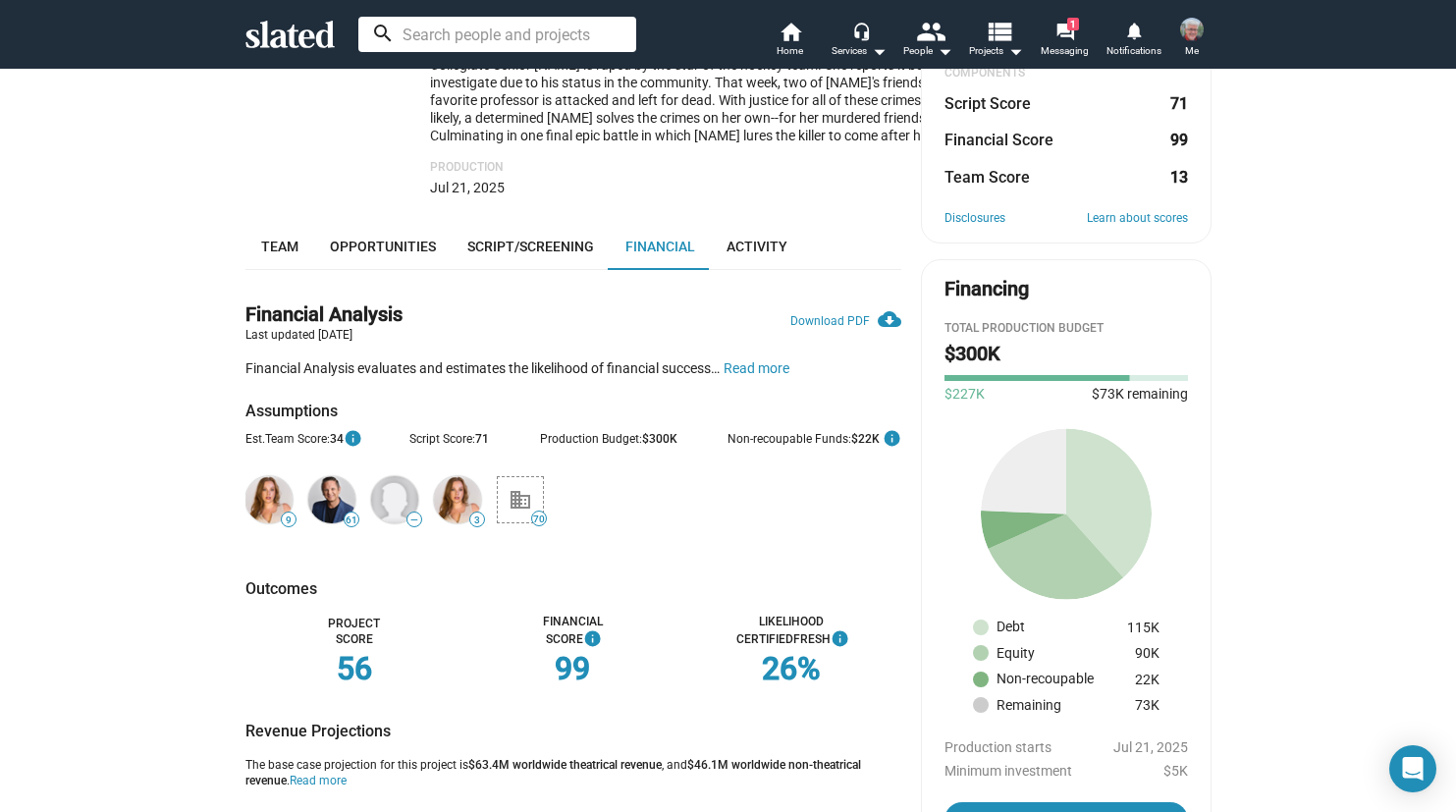 click at bounding box center (497, 34) 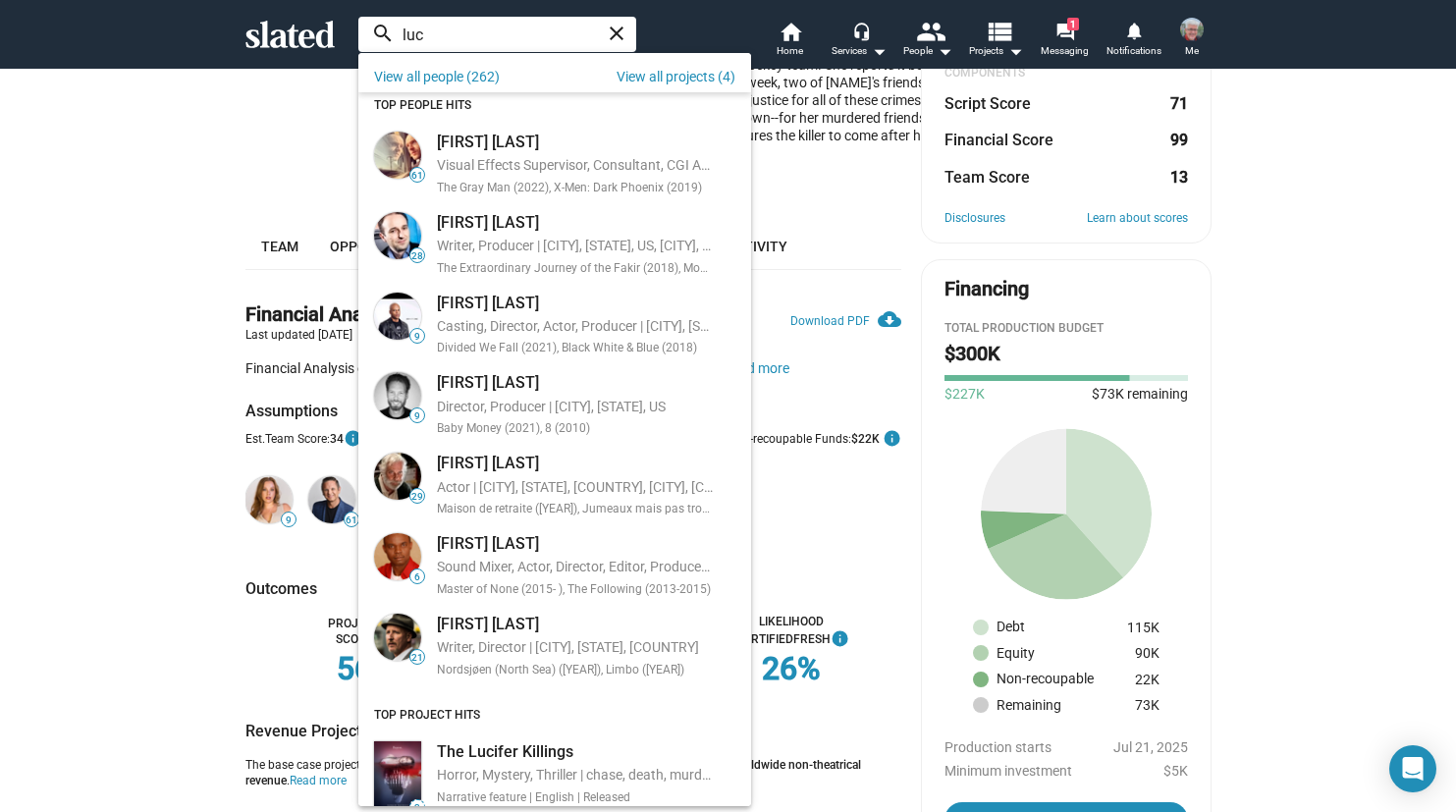 scroll, scrollTop: 0, scrollLeft: 0, axis: both 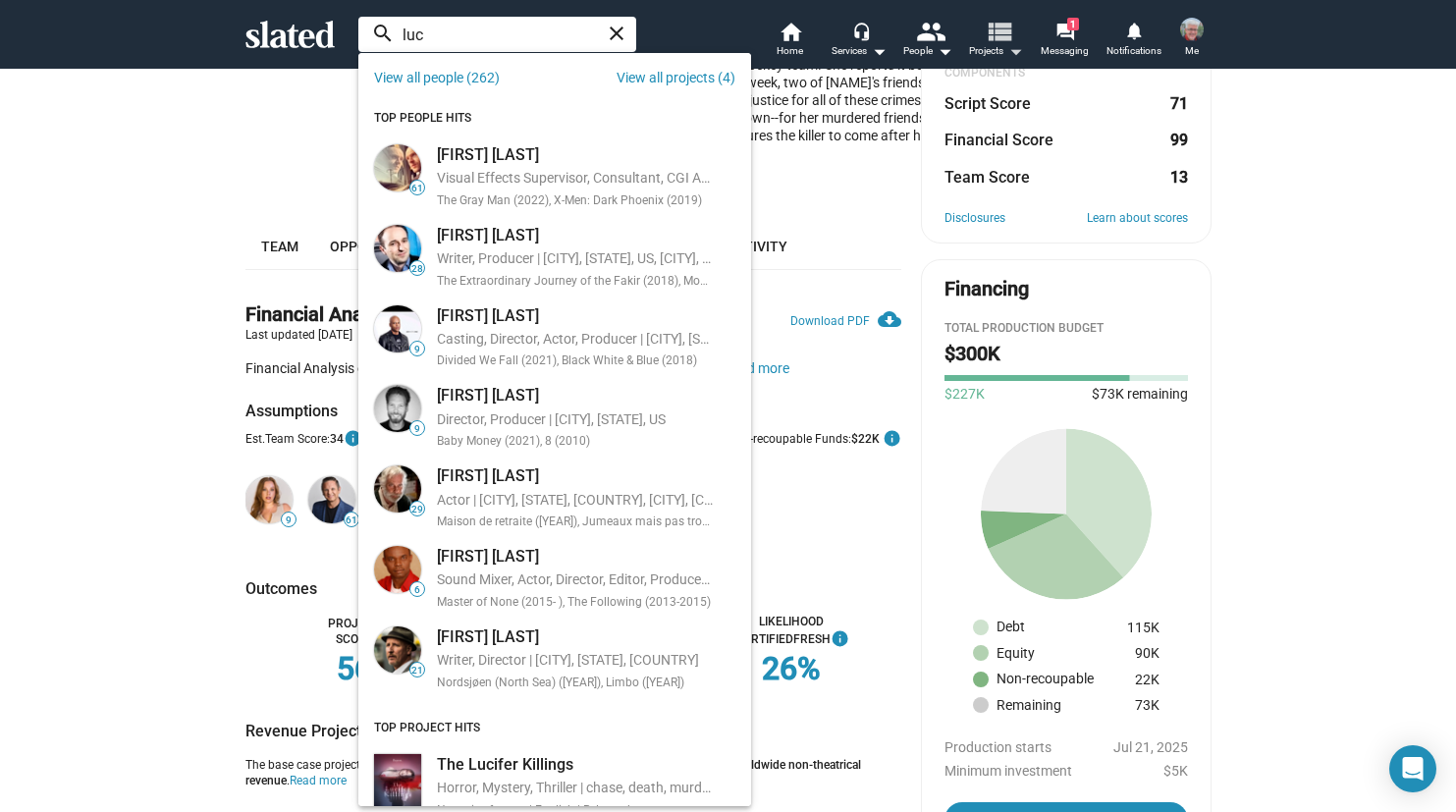 type on "luc" 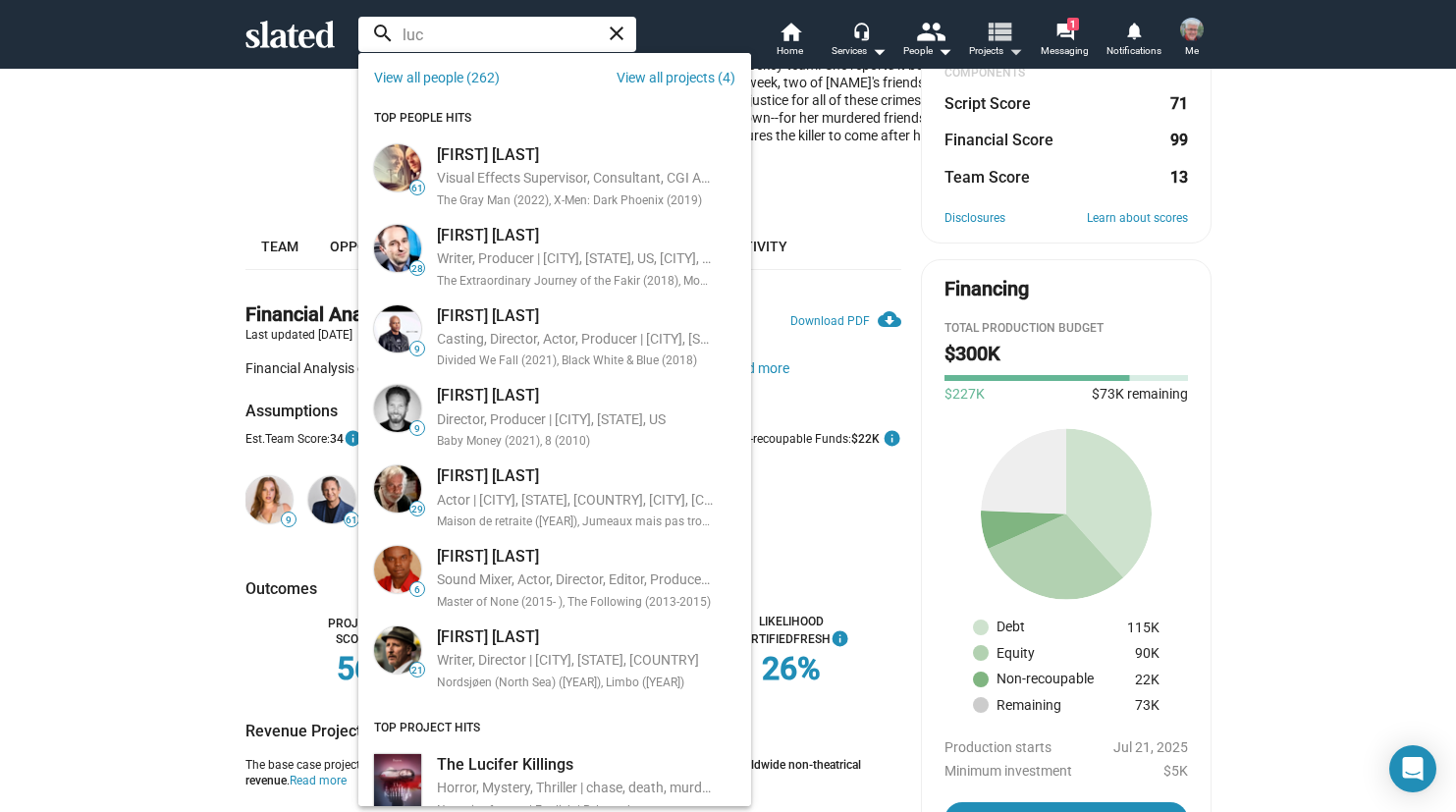click on "view_list" at bounding box center (998, 30) 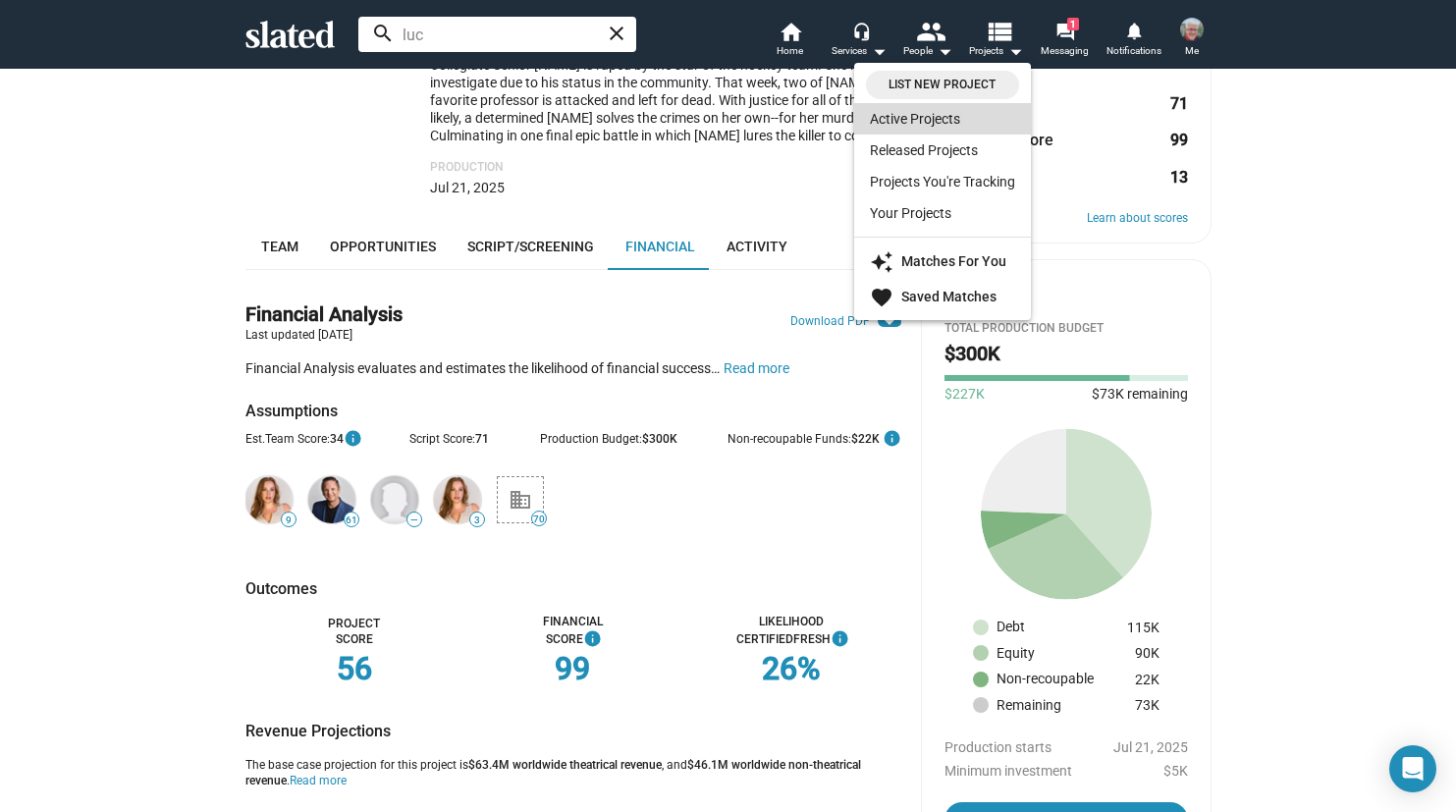 click on "Active Projects" at bounding box center [943, 119] 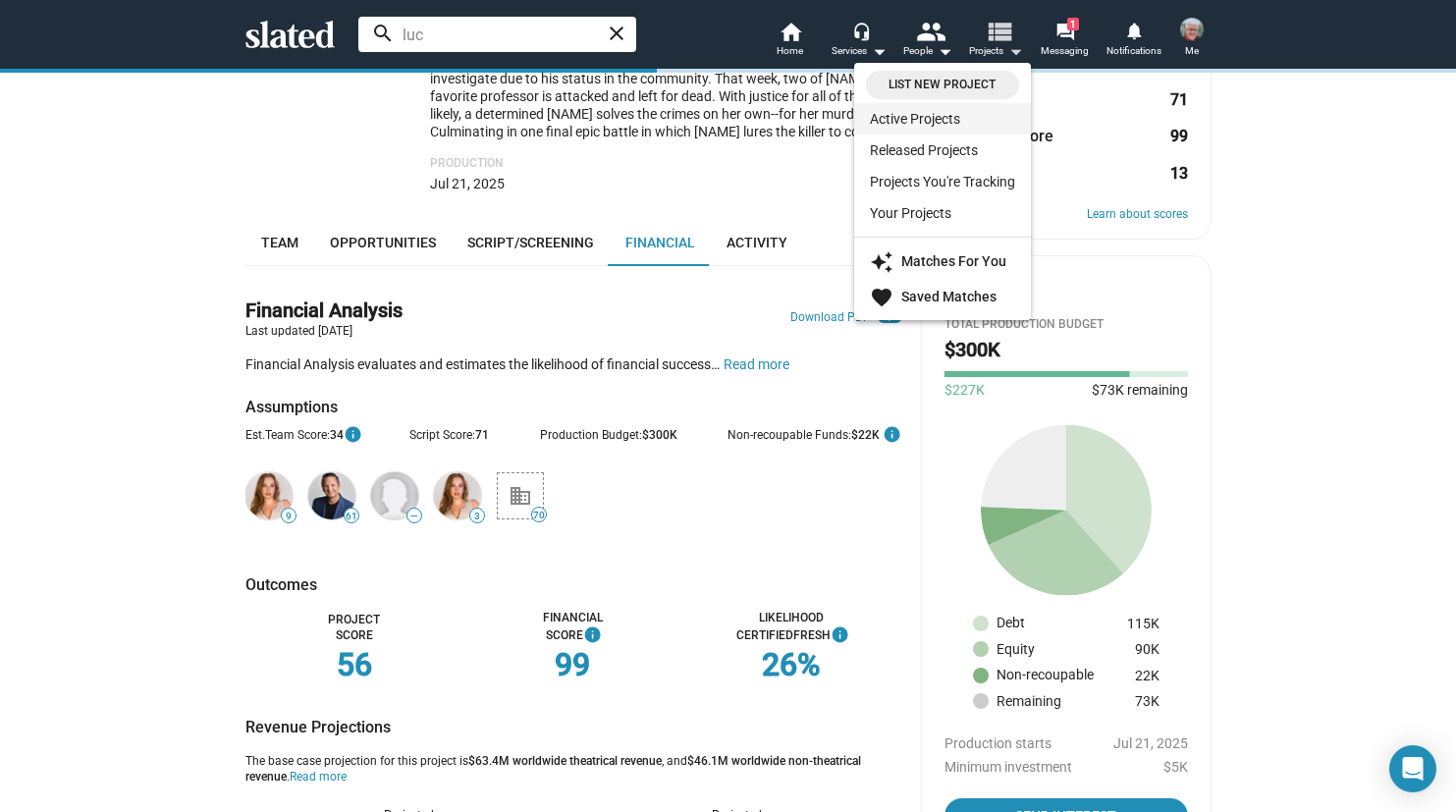 scroll, scrollTop: 508, scrollLeft: 0, axis: vertical 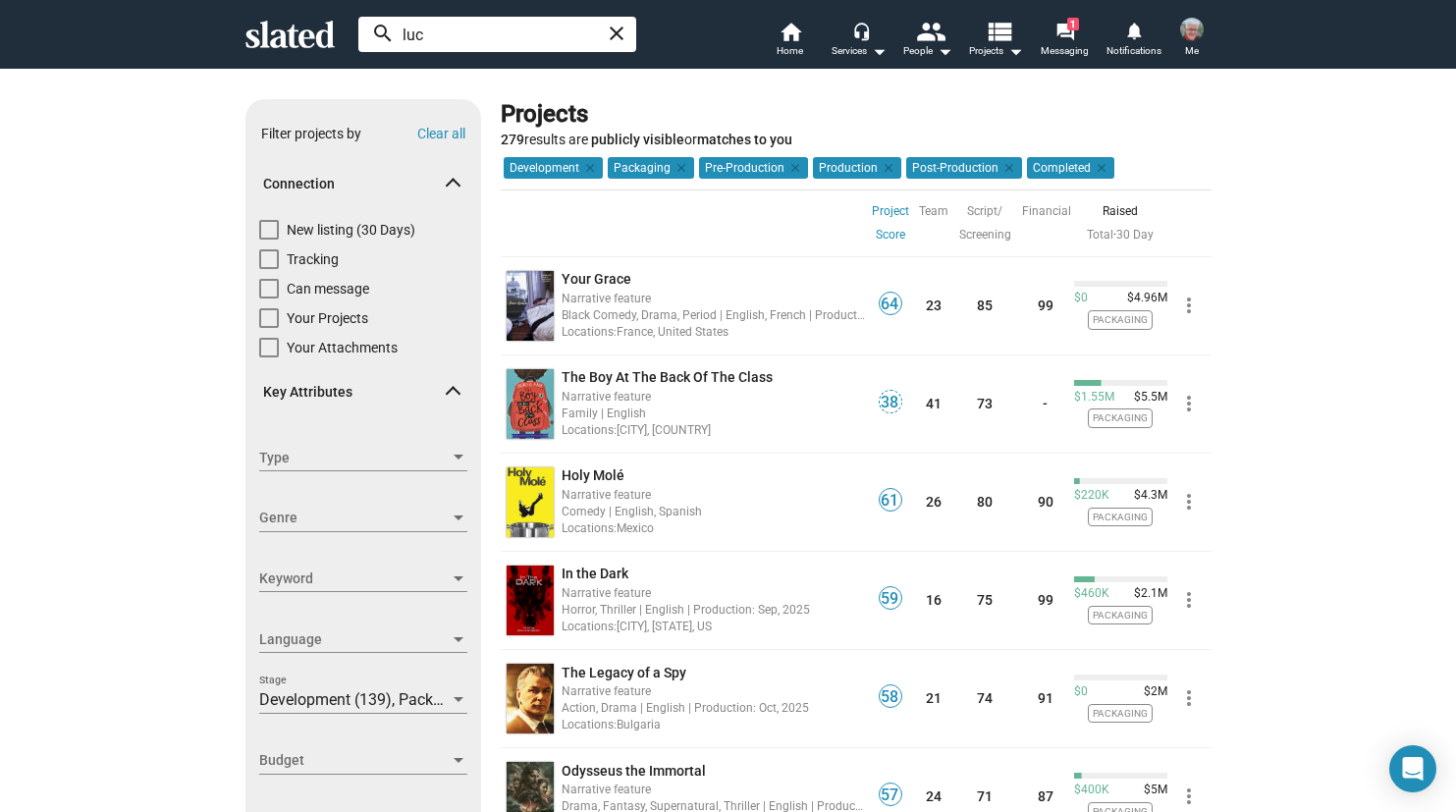 click on "luc" at bounding box center (497, 34) 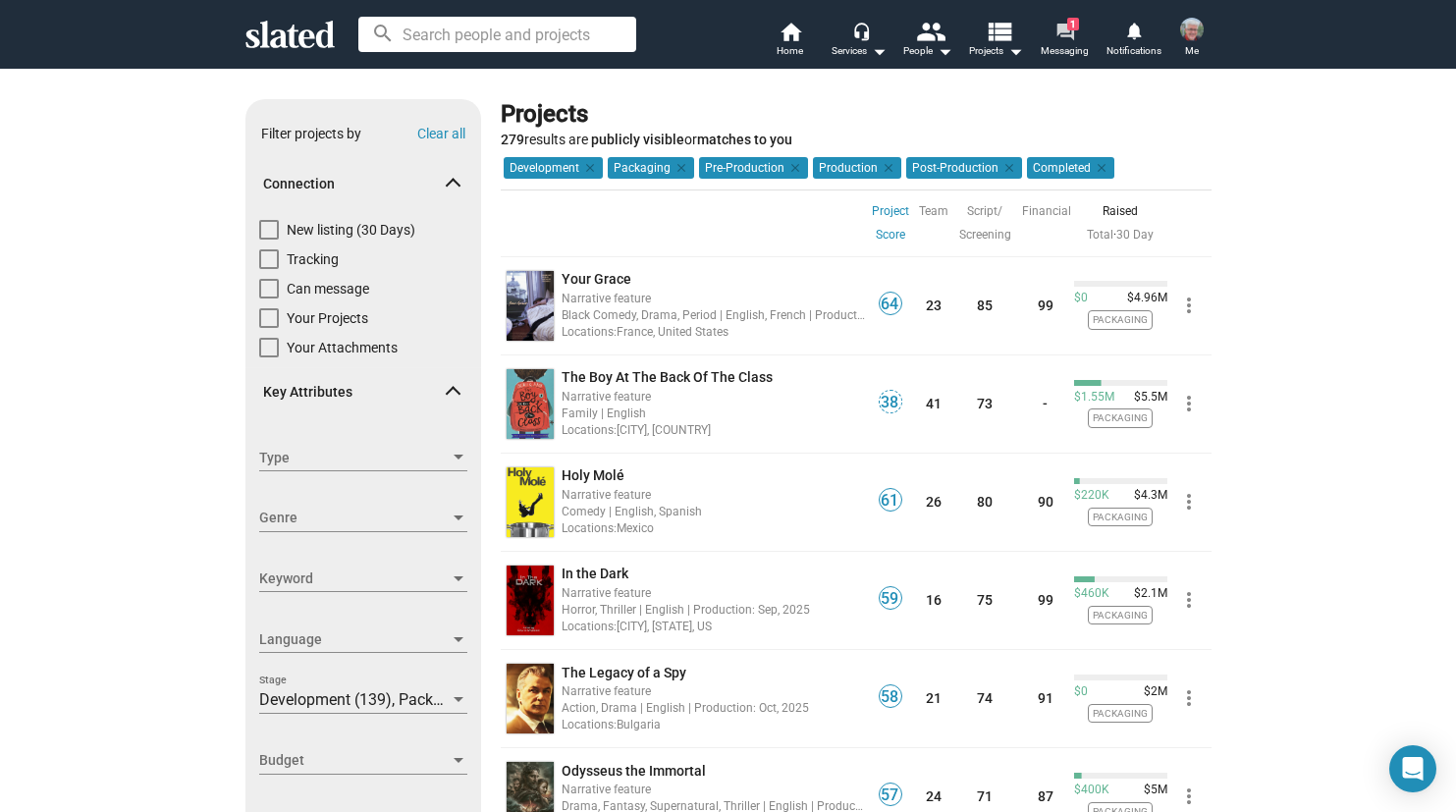 click on "forum" at bounding box center (1064, 30) 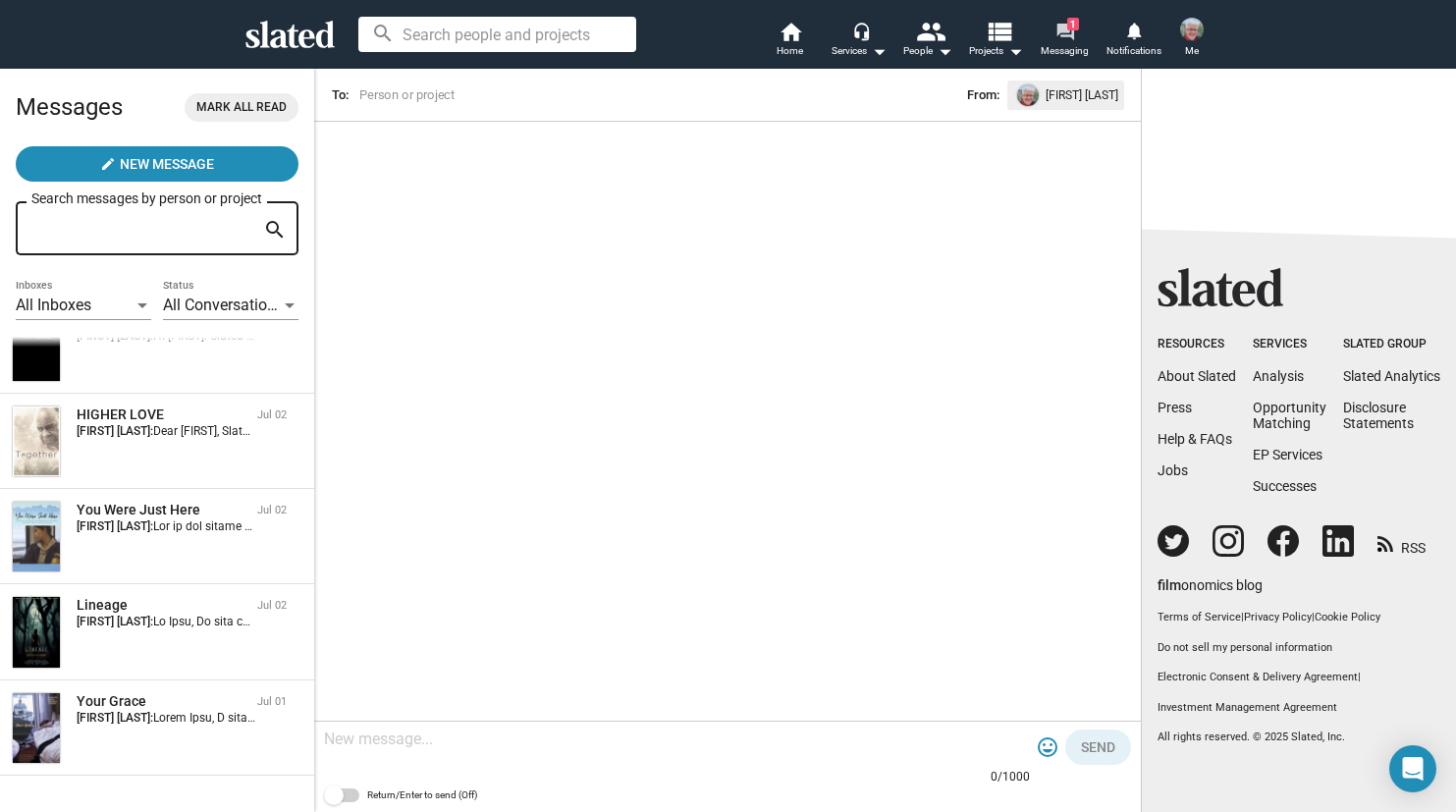 scroll, scrollTop: 321, scrollLeft: 0, axis: vertical 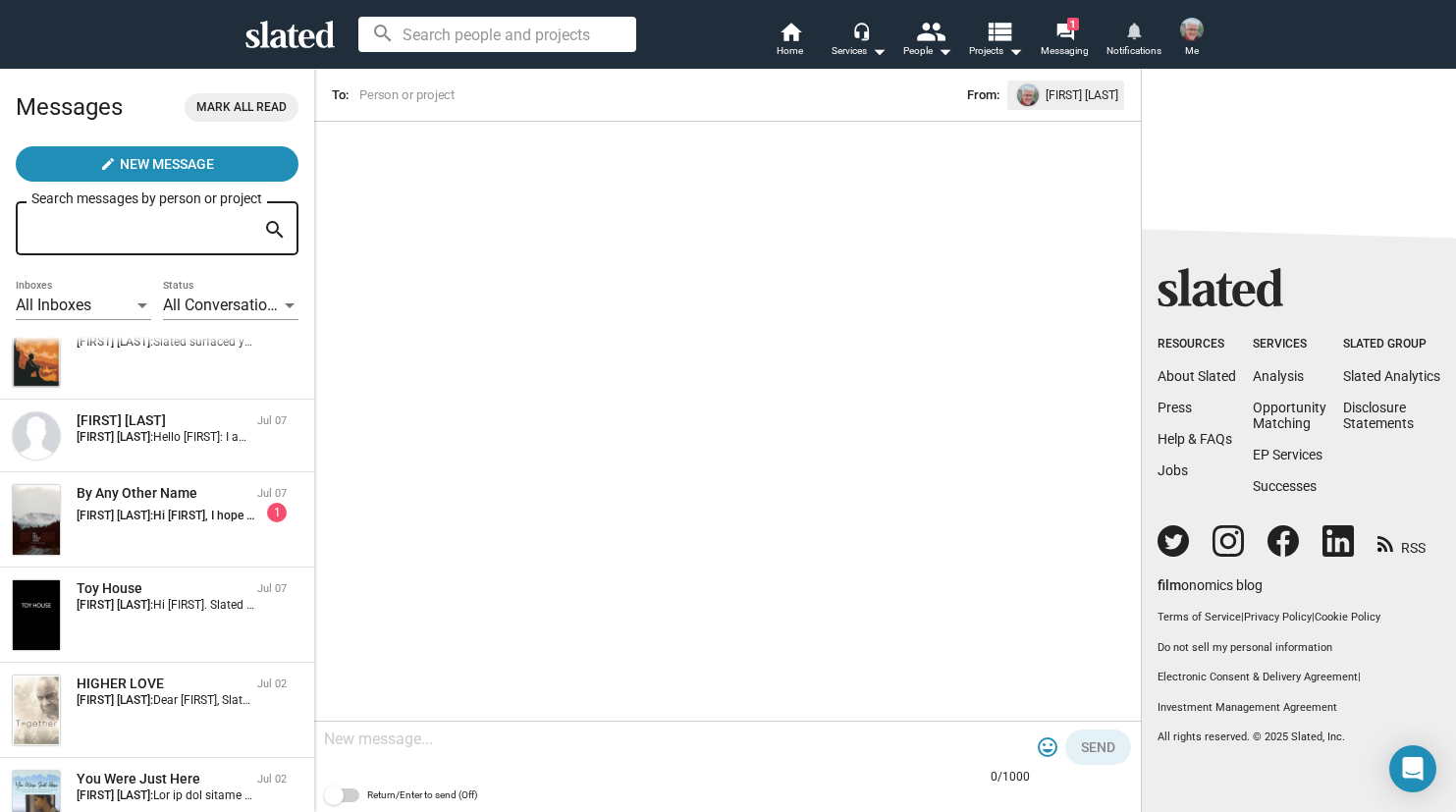 click on "notifications" at bounding box center (1133, 29) 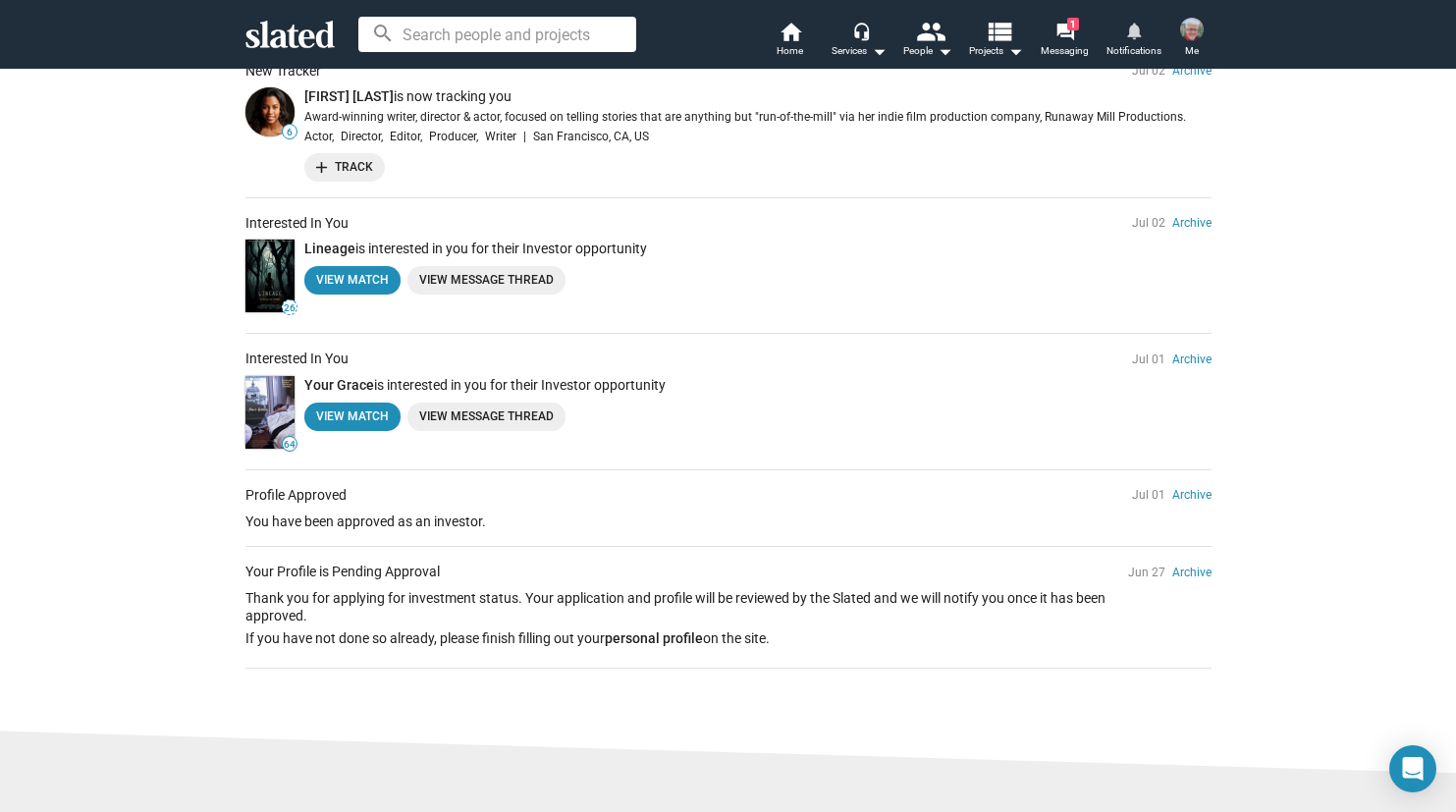 scroll, scrollTop: 982, scrollLeft: 0, axis: vertical 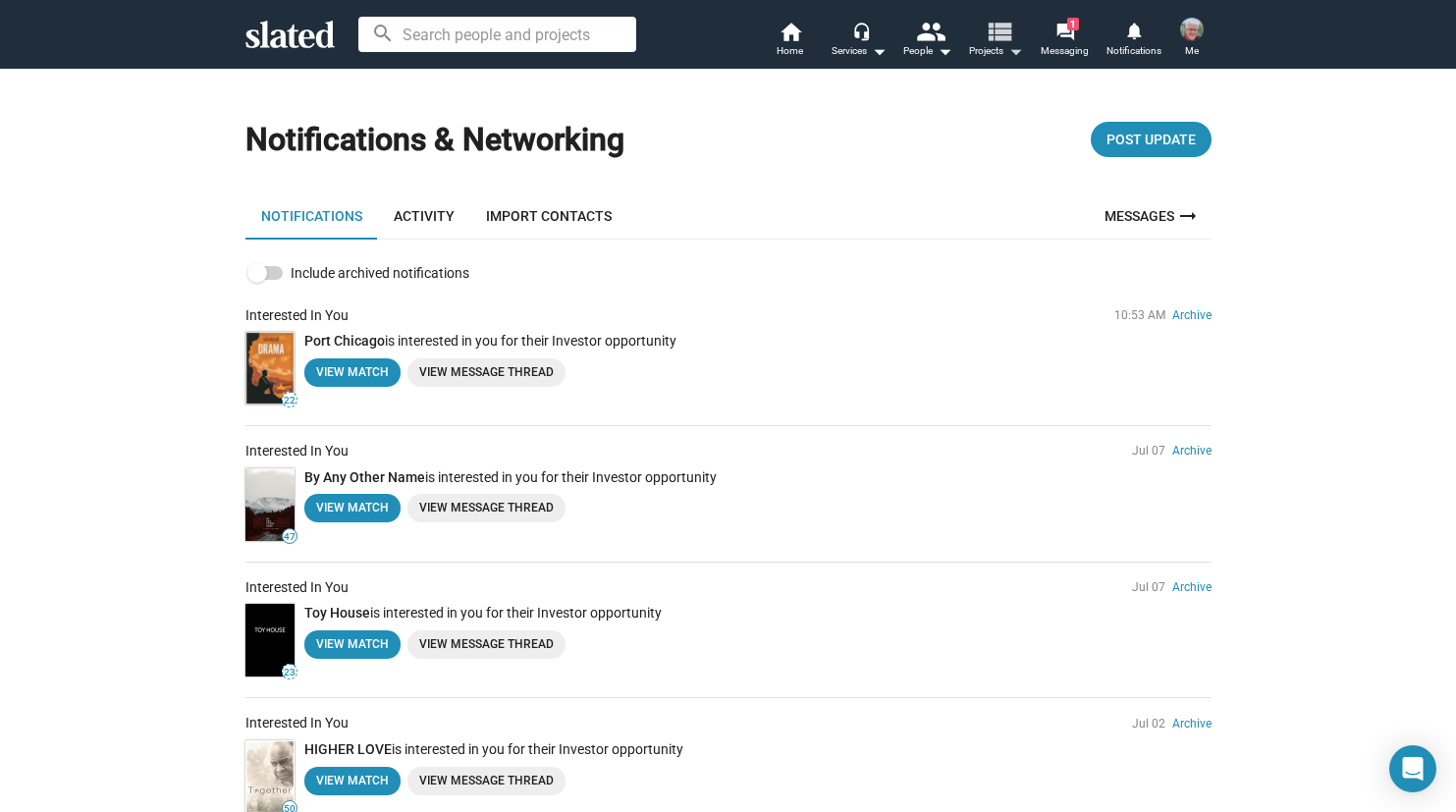 click on "view_list" at bounding box center (998, 30) 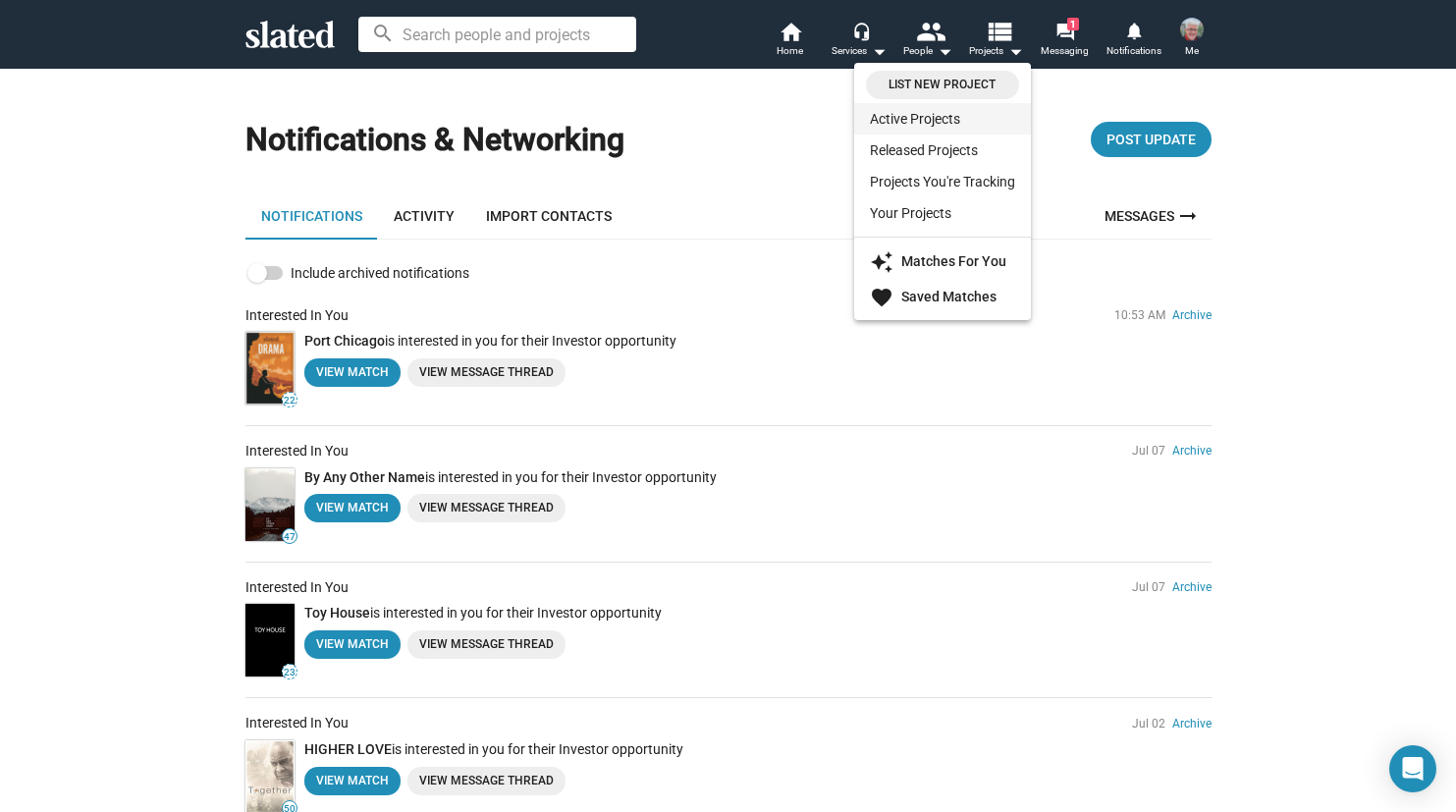 click on "Active Projects" at bounding box center (943, 119) 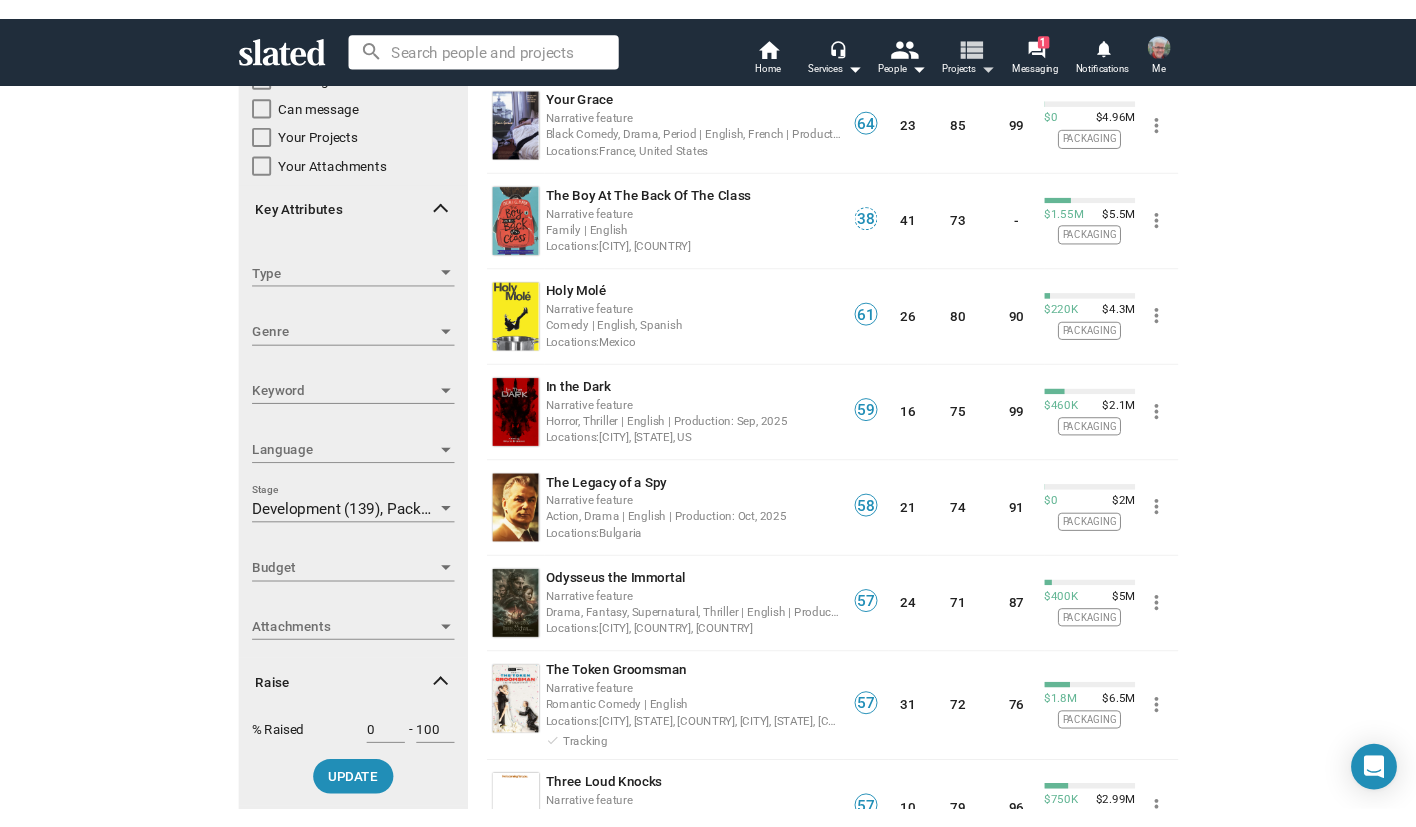 scroll, scrollTop: 100, scrollLeft: 0, axis: vertical 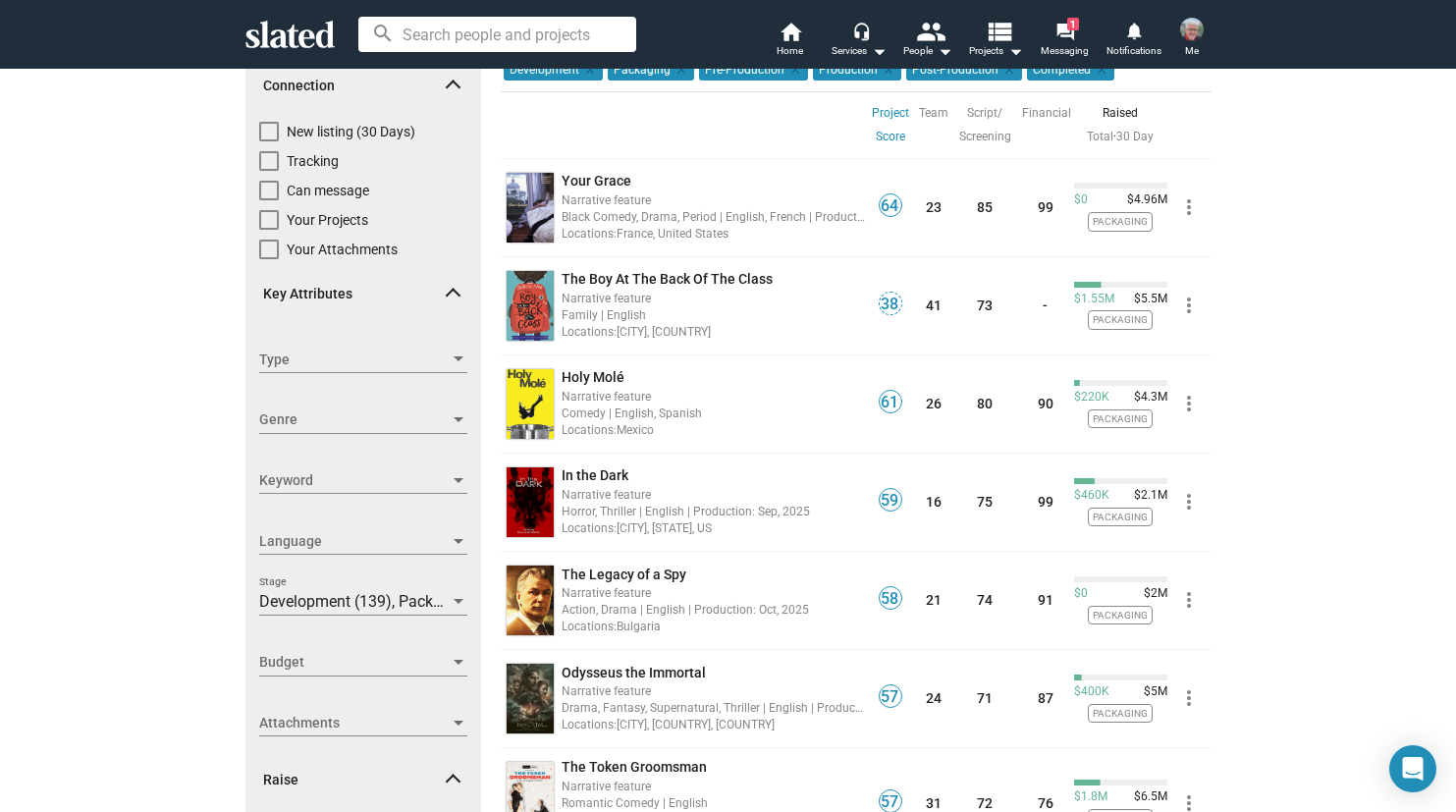 click at bounding box center [497, 34] 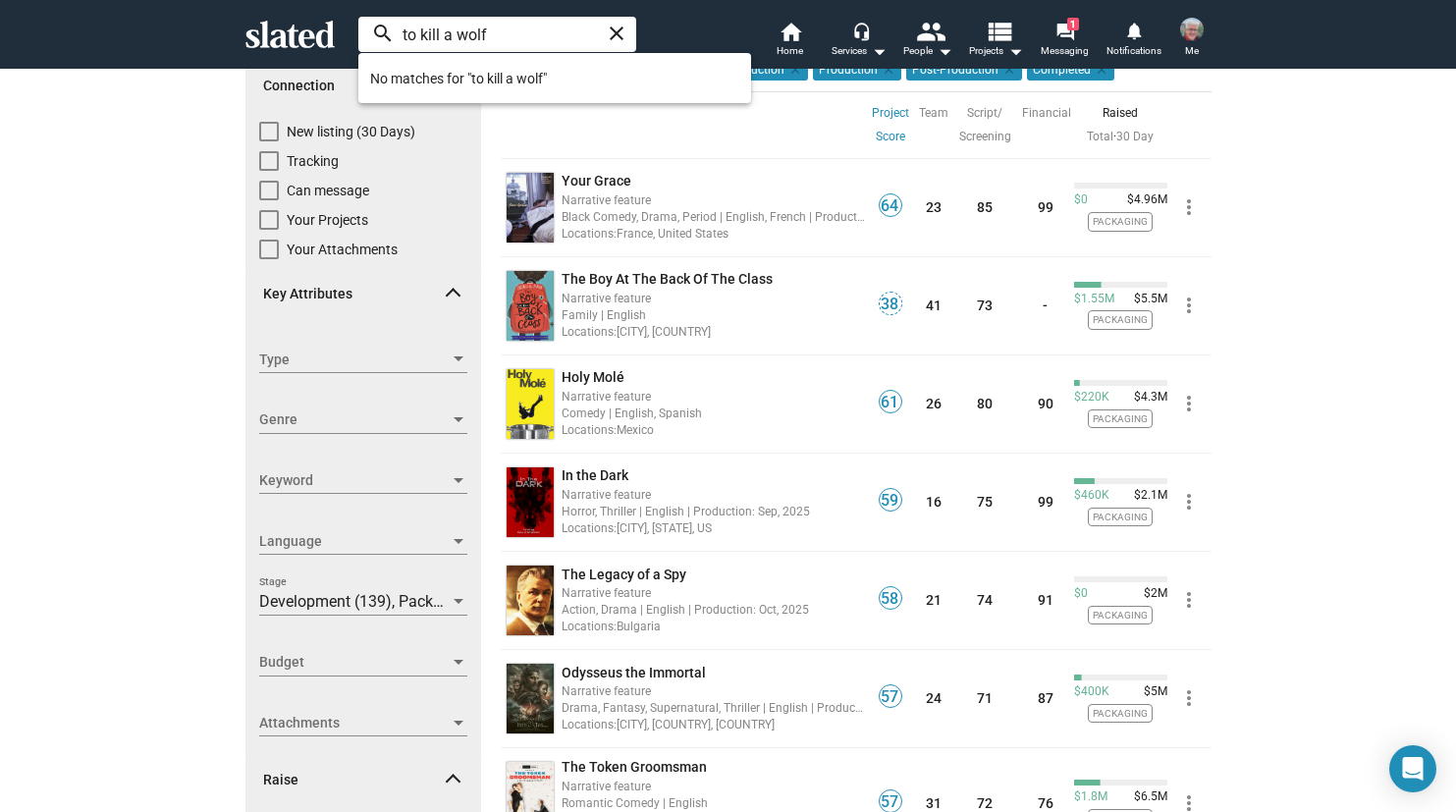 type on "to kill a wolf" 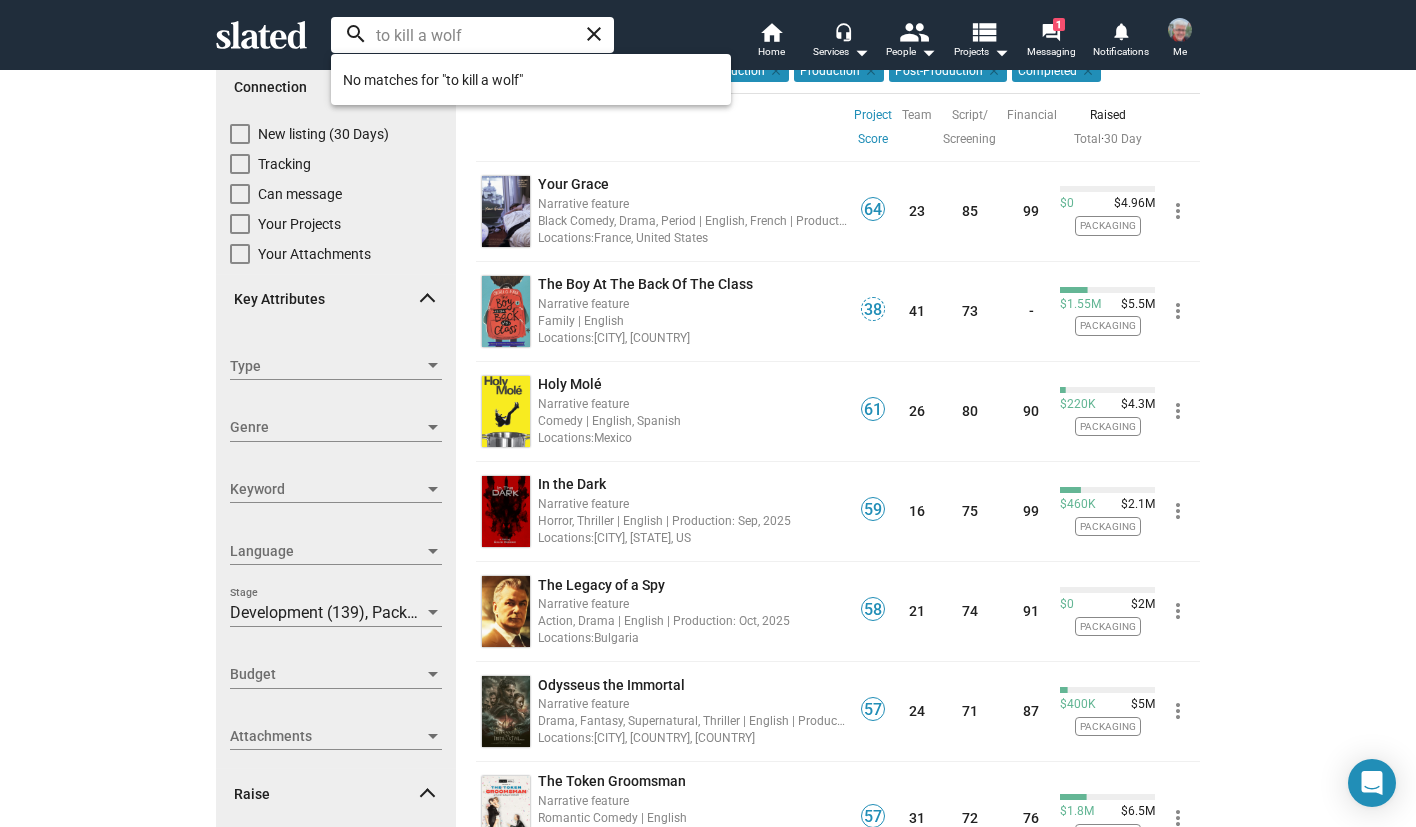 click on "Show filters Filter projects by Clear all Connection   New listing (30 Days)   Tracking   Can message   Your Projects   Your Attachments Key Attributes Type Type Genre Genre Keyword Keyword Language Language Development (139), Packaging (100), Pre-Production (9), Production (16), Post-Production (10), Completed (5) Stage Budget Budget Attachments Attachments Raise  % Raised  0  -  100 UPDATE Scores  Project  0  -  100  Team  0  -  100  Script/Screening  0  -  100  Financial  0  -  100 UPDATE Projects 279  results are   publicly visible  or  matches to you Project Score Sort by  Development   clear  Packaging   clear  Pre-Production   clear  Production   clear  Post-Production   clear  Completed   clear Project Score Team Script/ Screening Financial  Raised  Total   ·   30 Day    64 Your Grace  Narrative feature Black Comedy, Drama, Period | English, French | Production: Oct, 2025 Locations:  France, United States  64 23 85 99 $0 $4.96M Packaging more_vert 38 The Boy At The Back Of The Class  38 41 -" at bounding box center (708, 628) 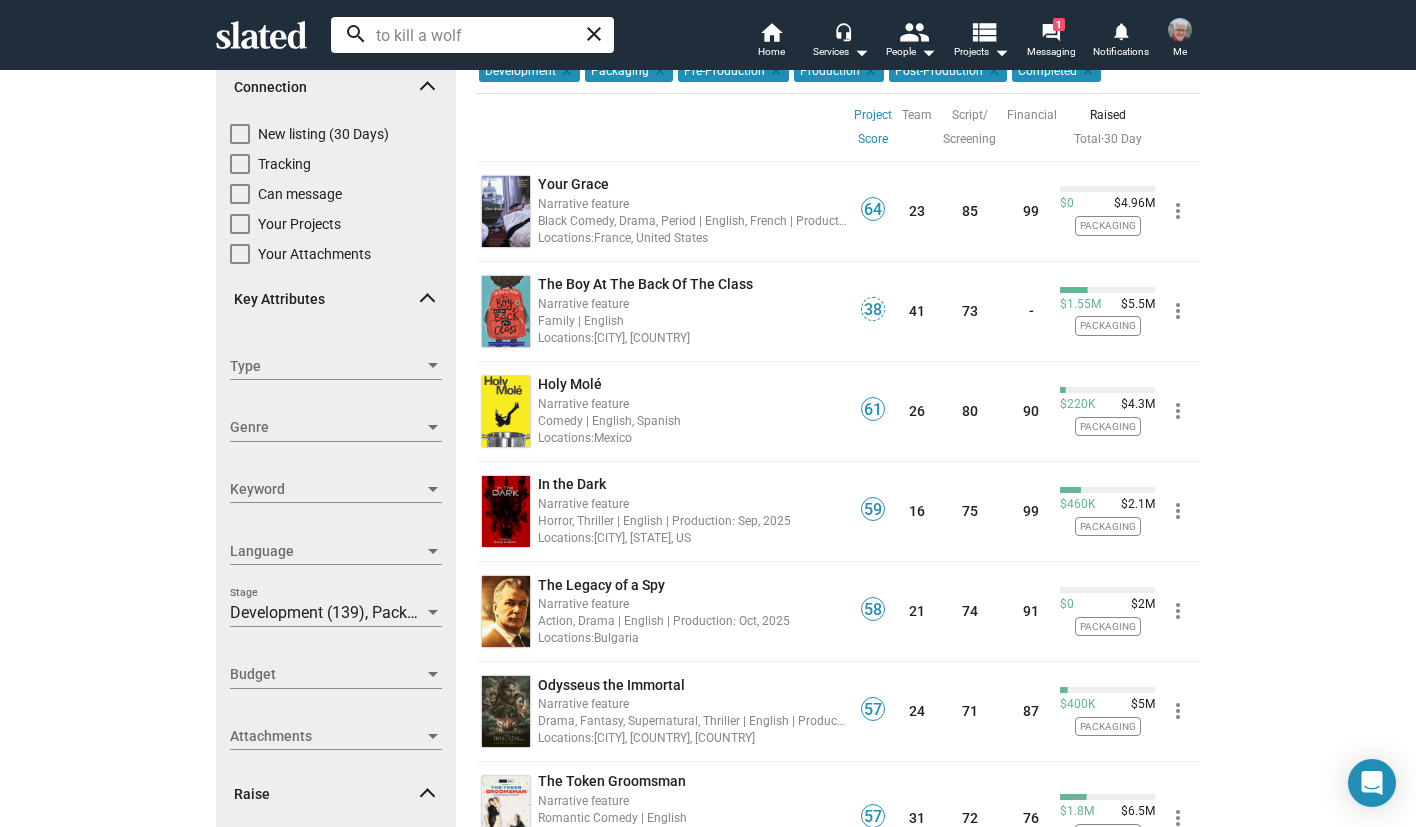 scroll, scrollTop: 0, scrollLeft: 0, axis: both 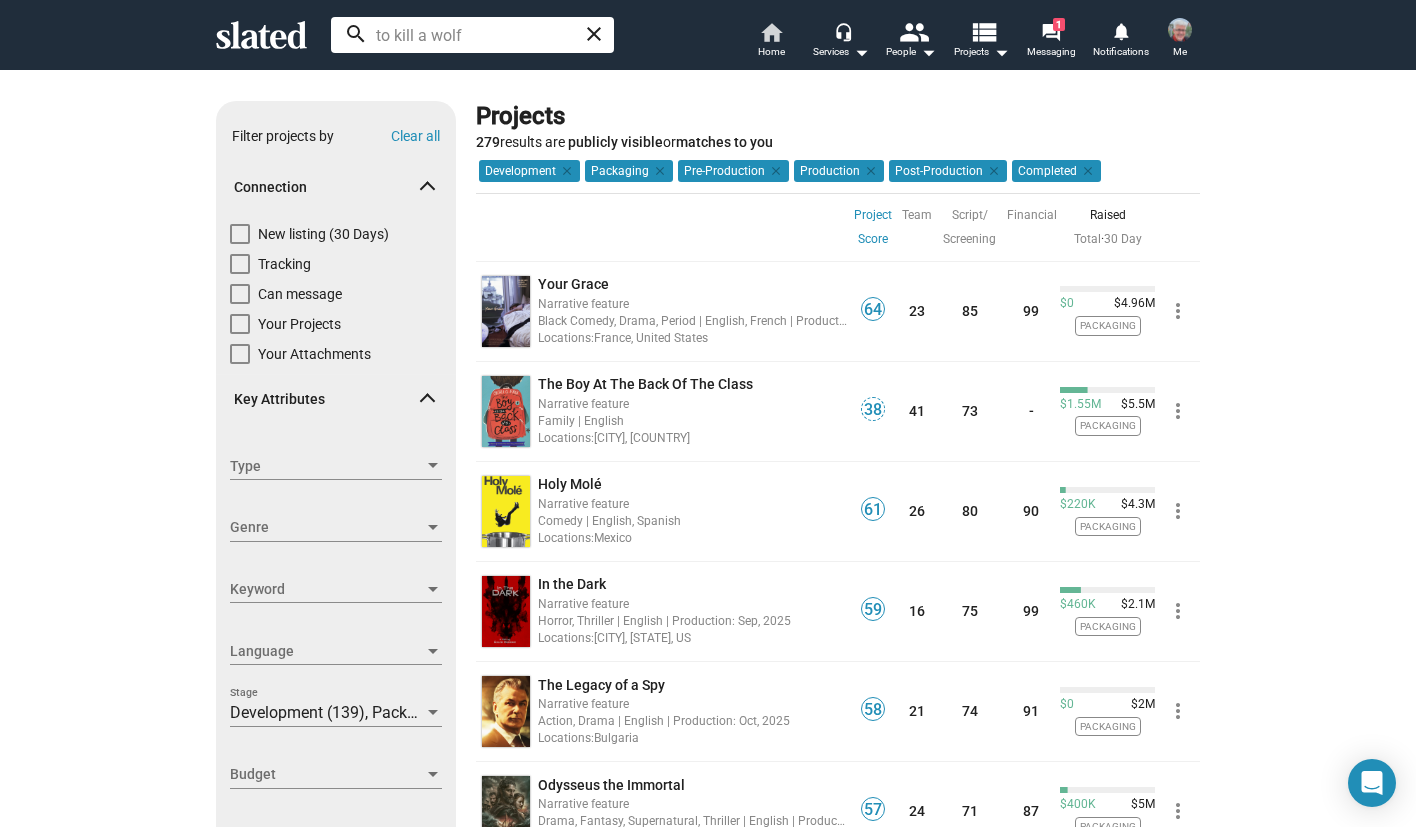 click on "Home" at bounding box center (771, 52) 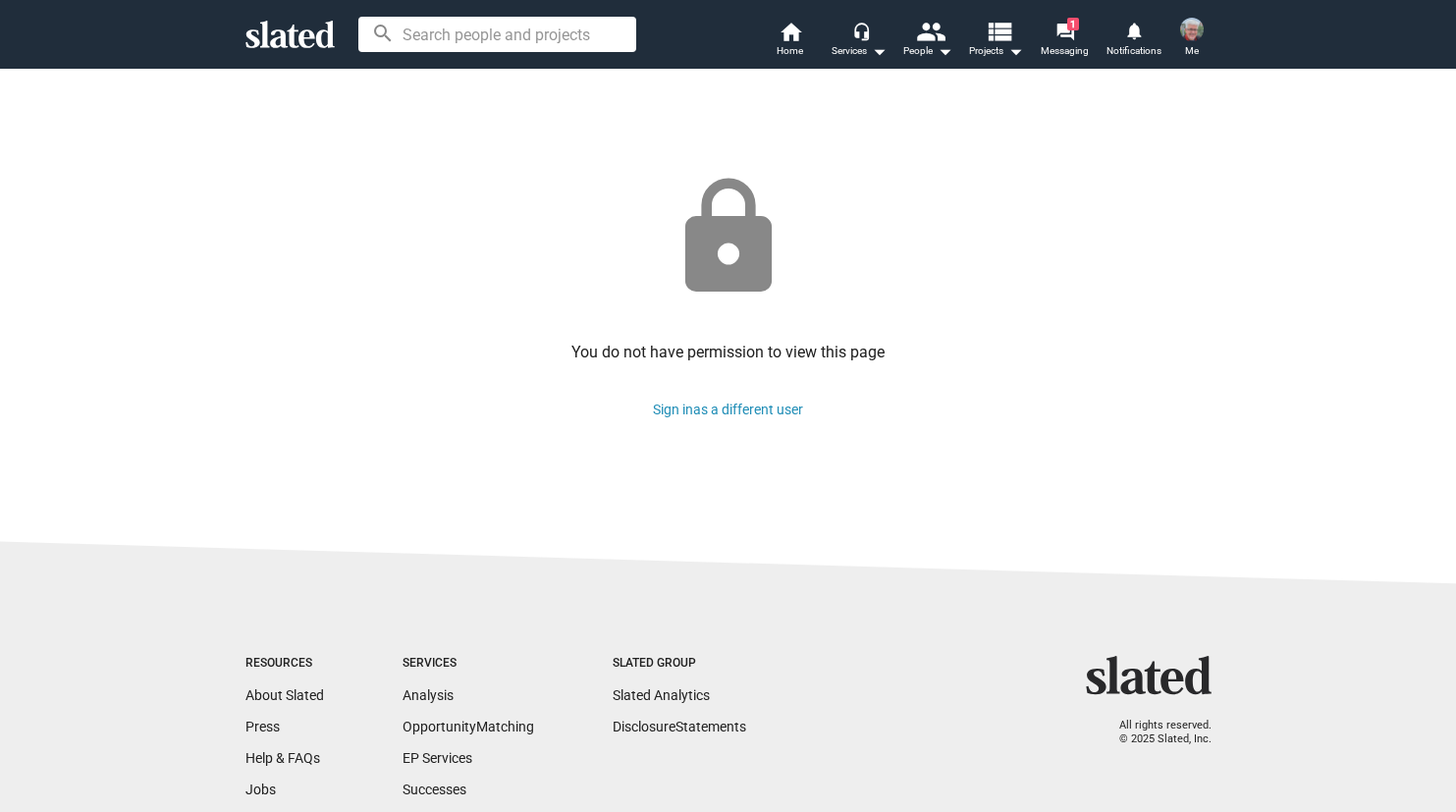 scroll, scrollTop: 0, scrollLeft: 0, axis: both 